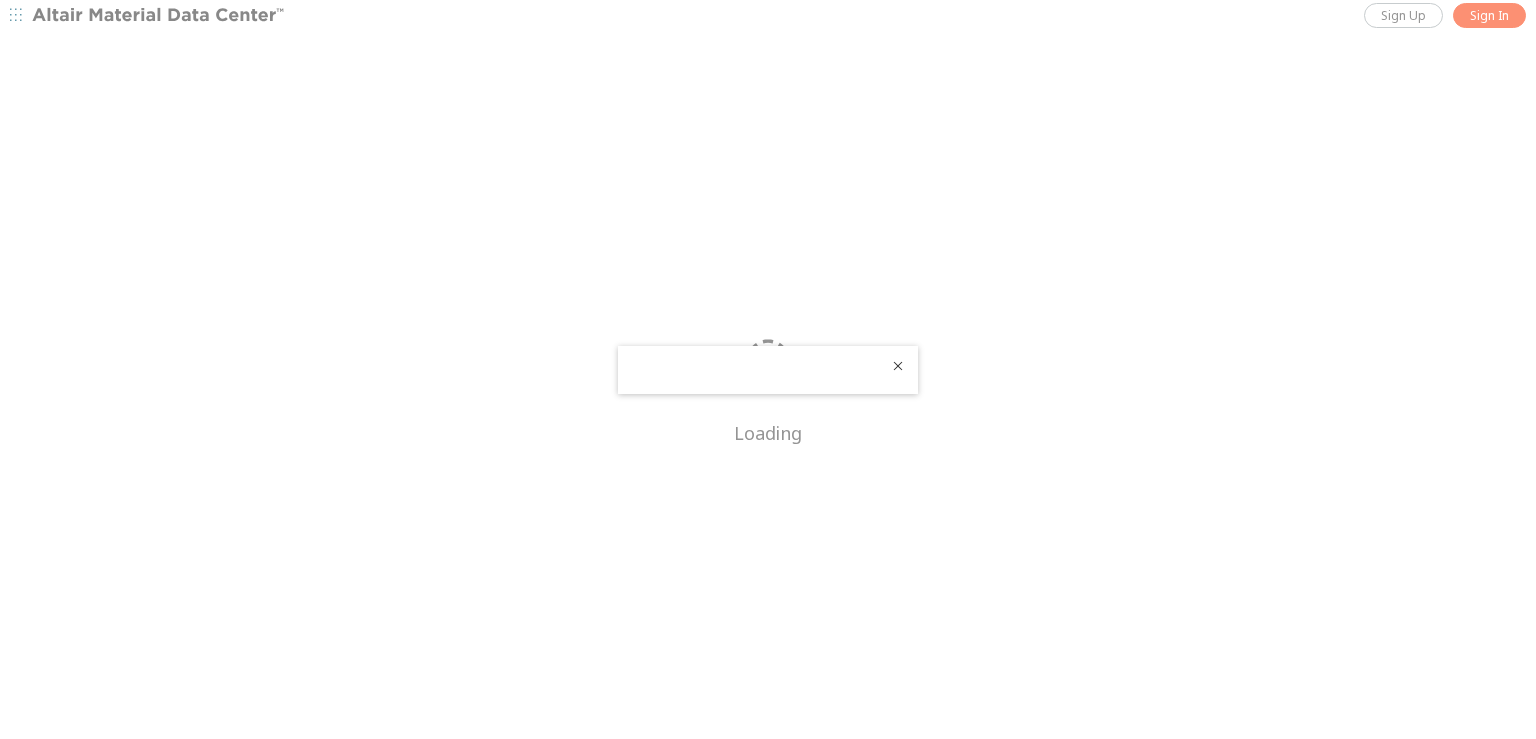 scroll, scrollTop: 0, scrollLeft: 0, axis: both 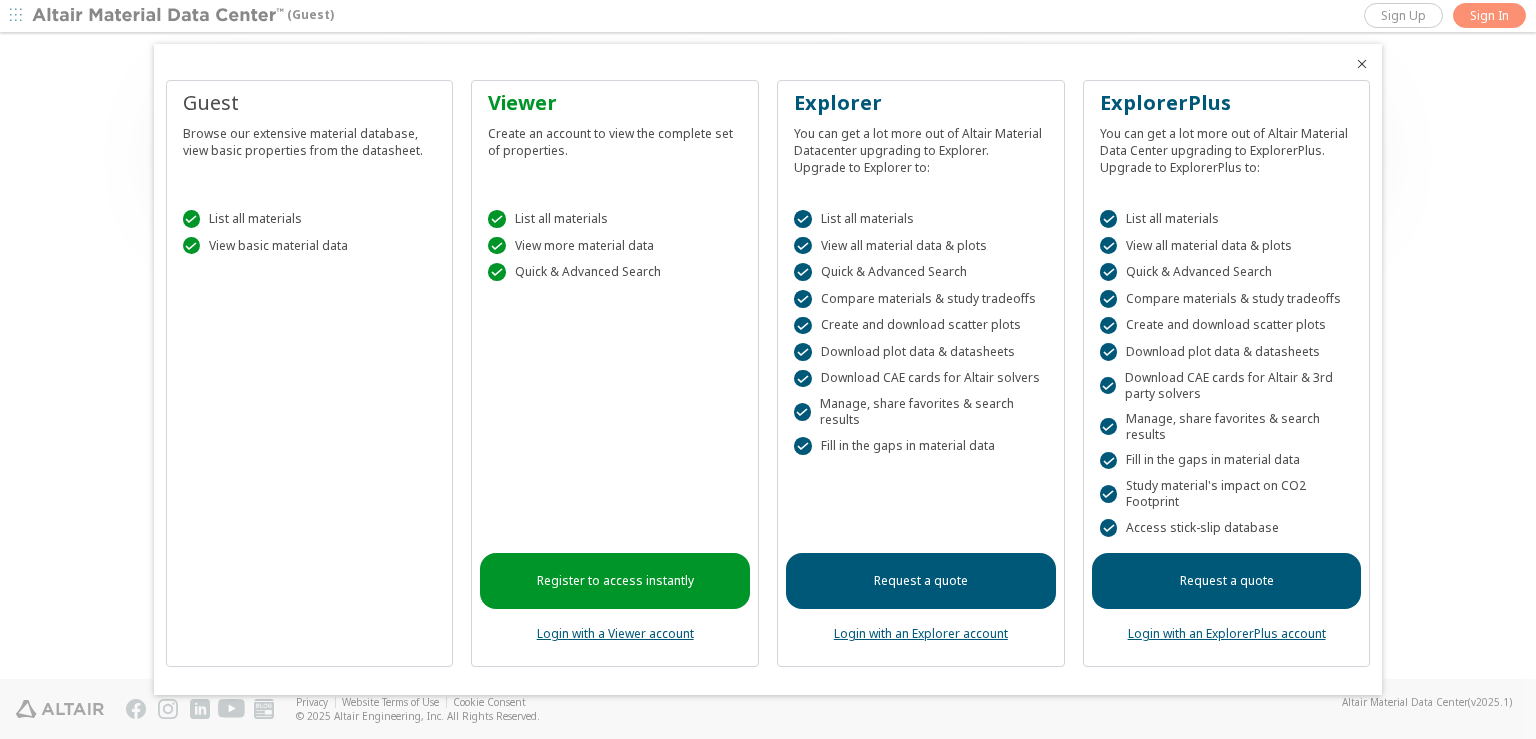 click at bounding box center (1362, 64) 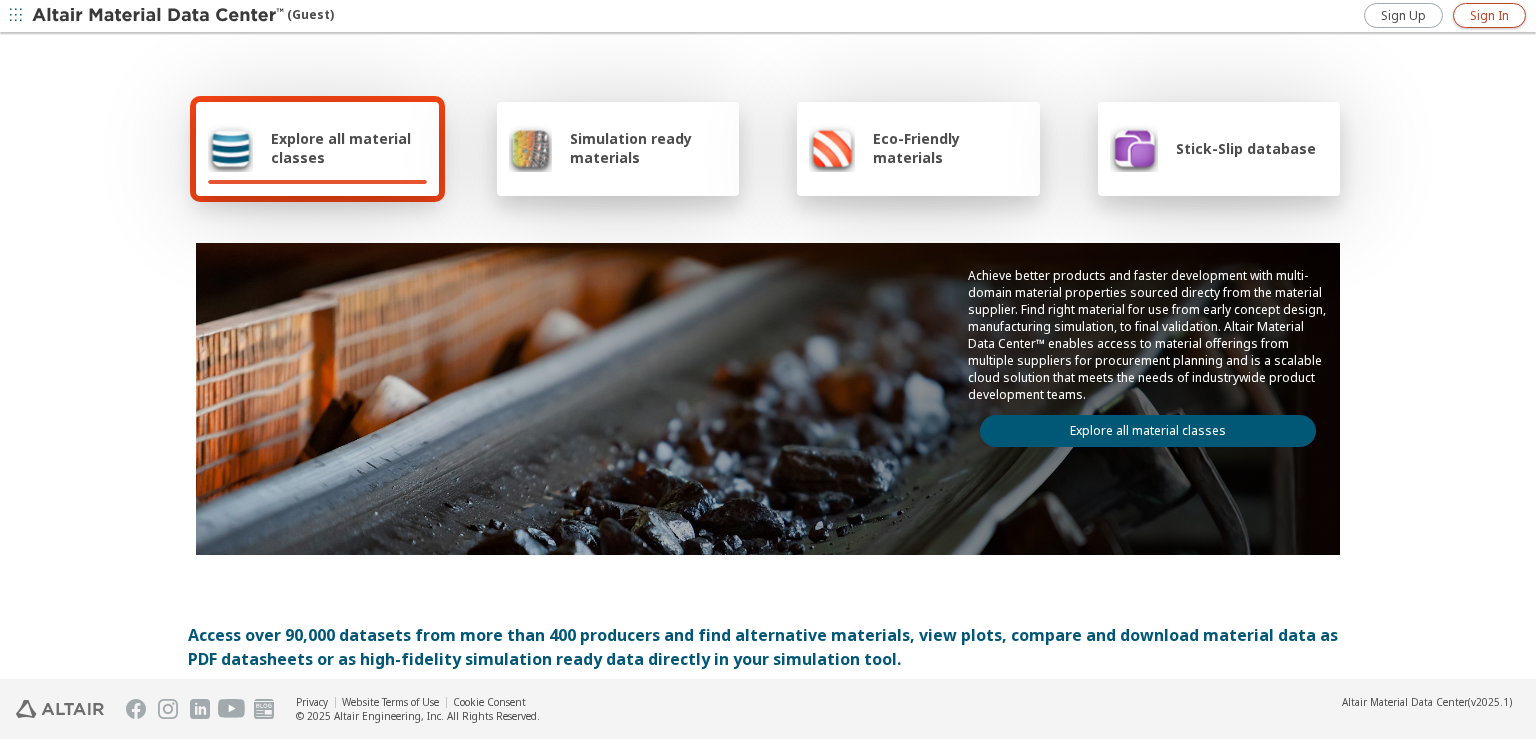 click on "Sign In" at bounding box center [1489, 15] 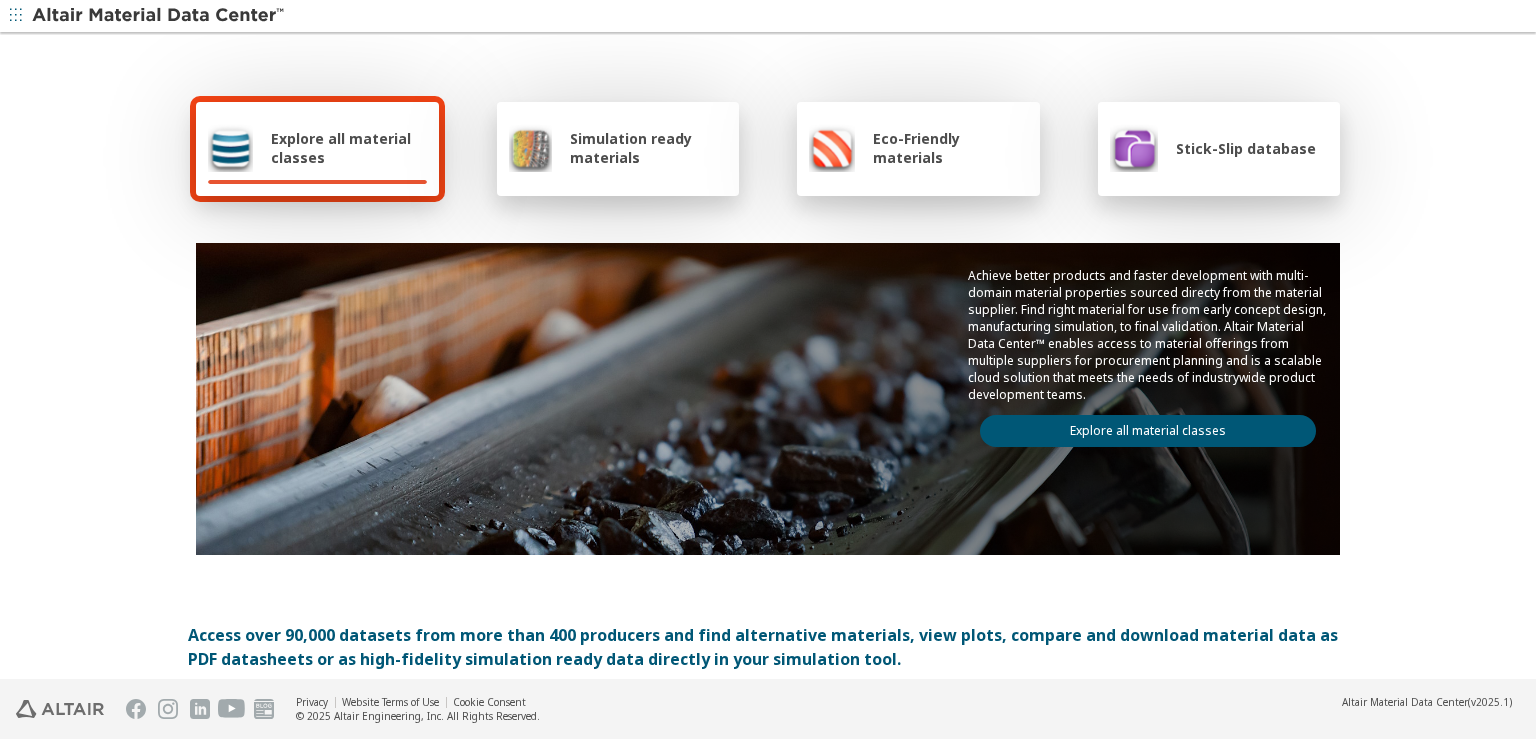 scroll, scrollTop: 0, scrollLeft: 0, axis: both 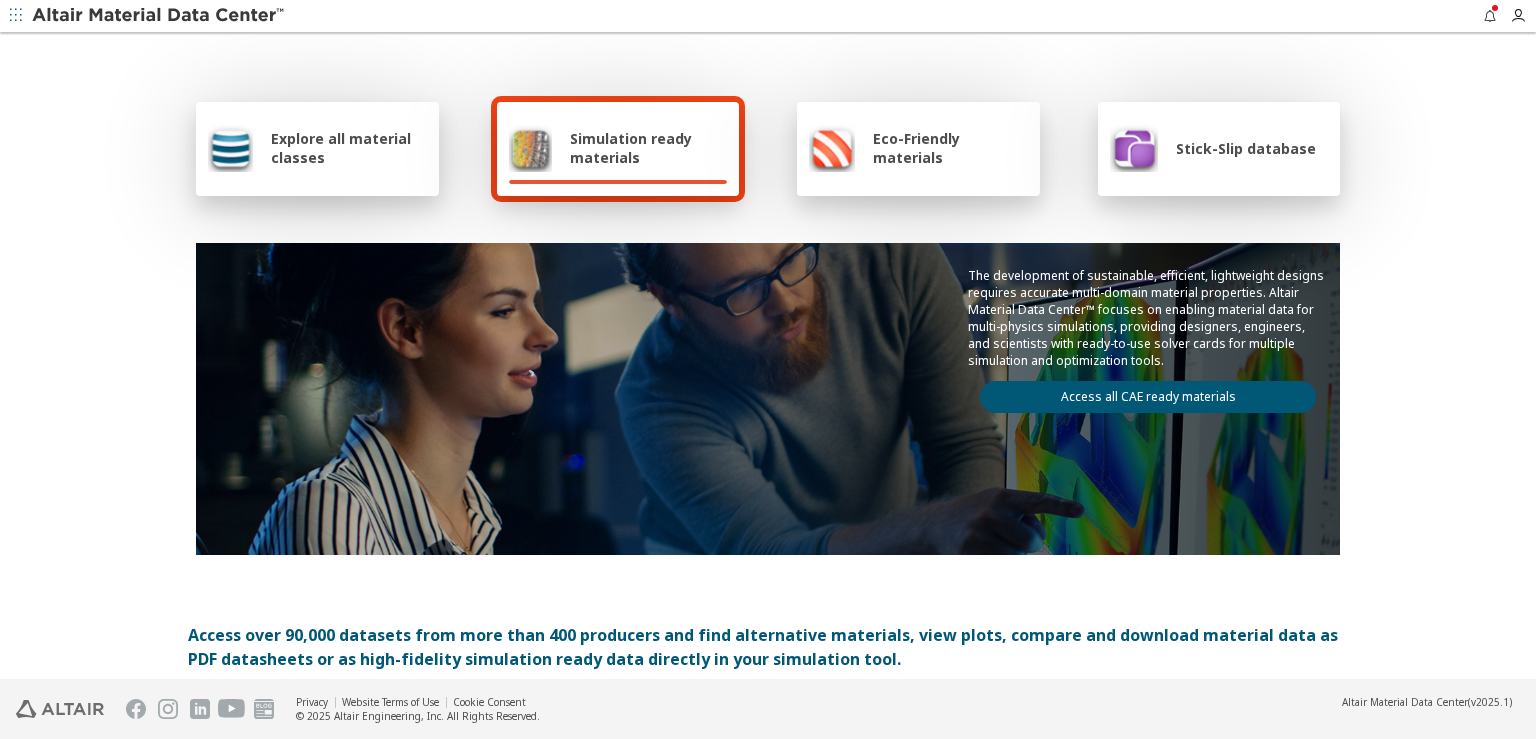 click on "Explore all material classes" at bounding box center (349, 148) 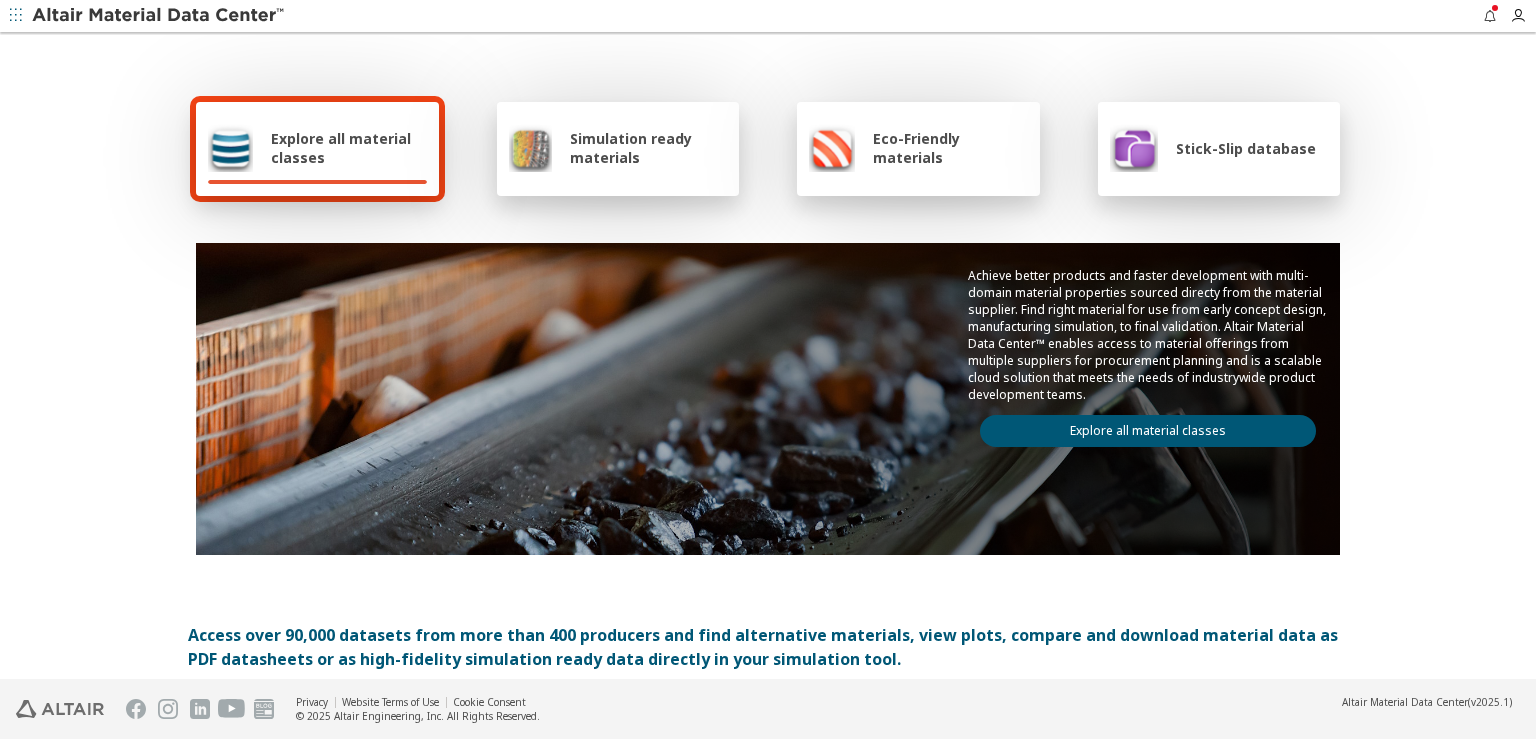 click on "Explore all material classes" at bounding box center [1148, 431] 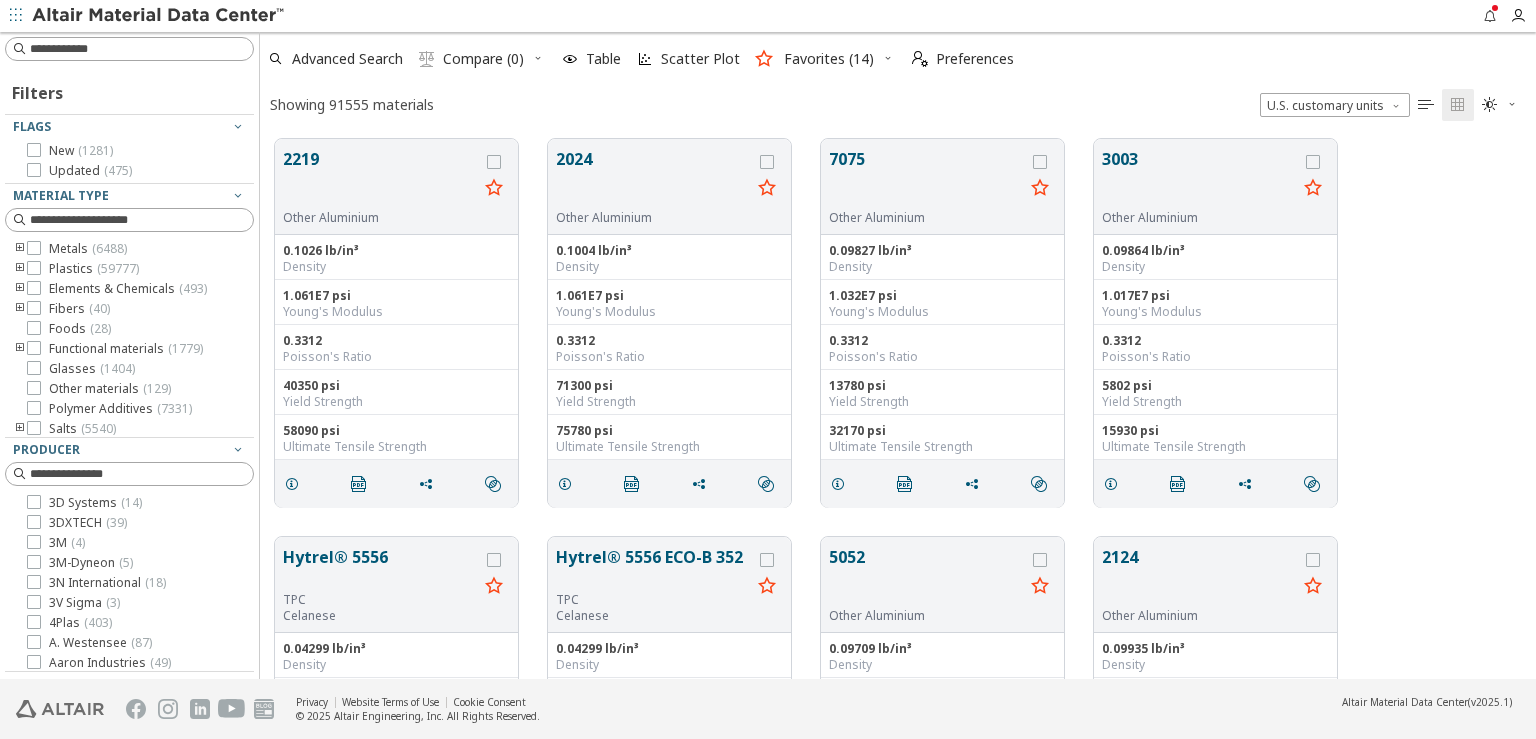 scroll, scrollTop: 0, scrollLeft: 0, axis: both 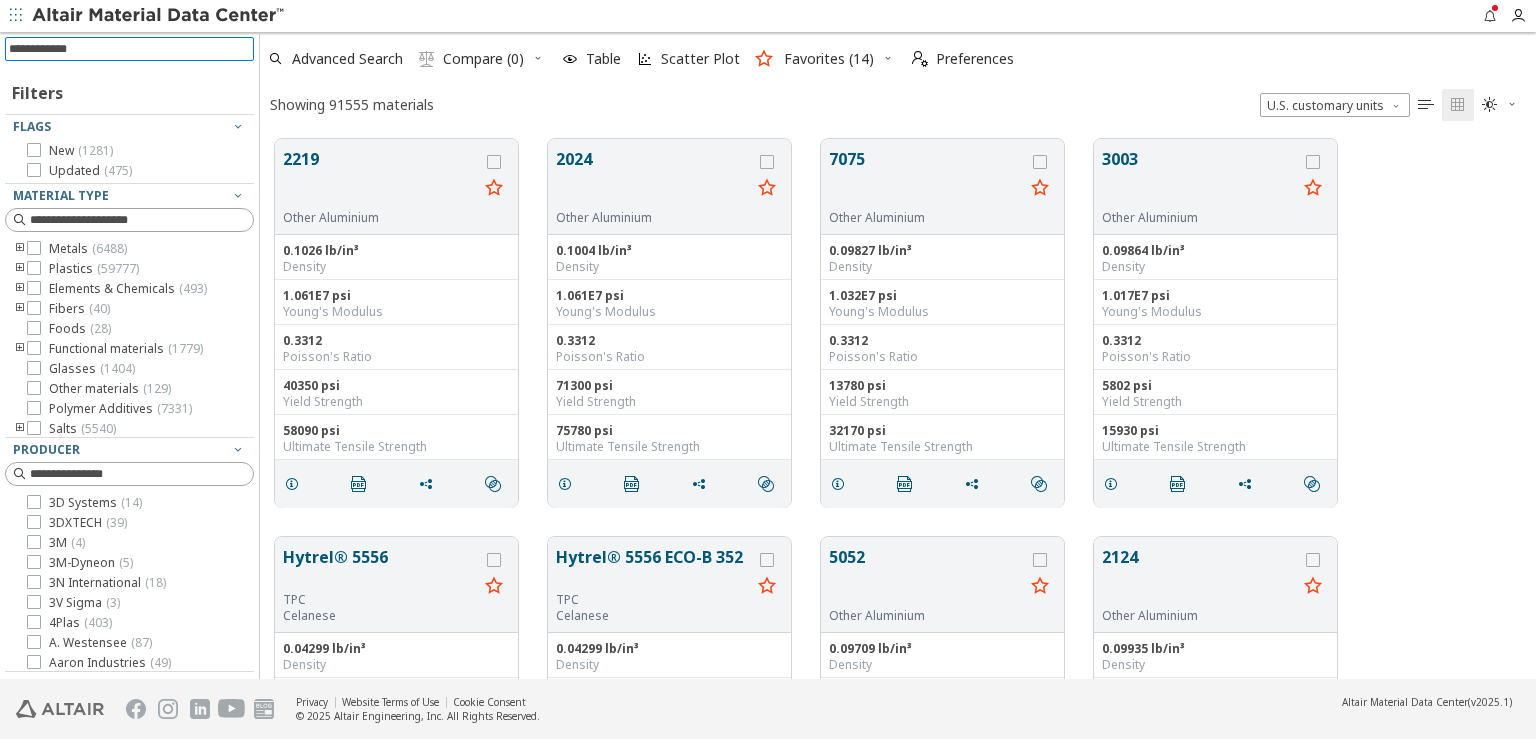 click at bounding box center [131, 49] 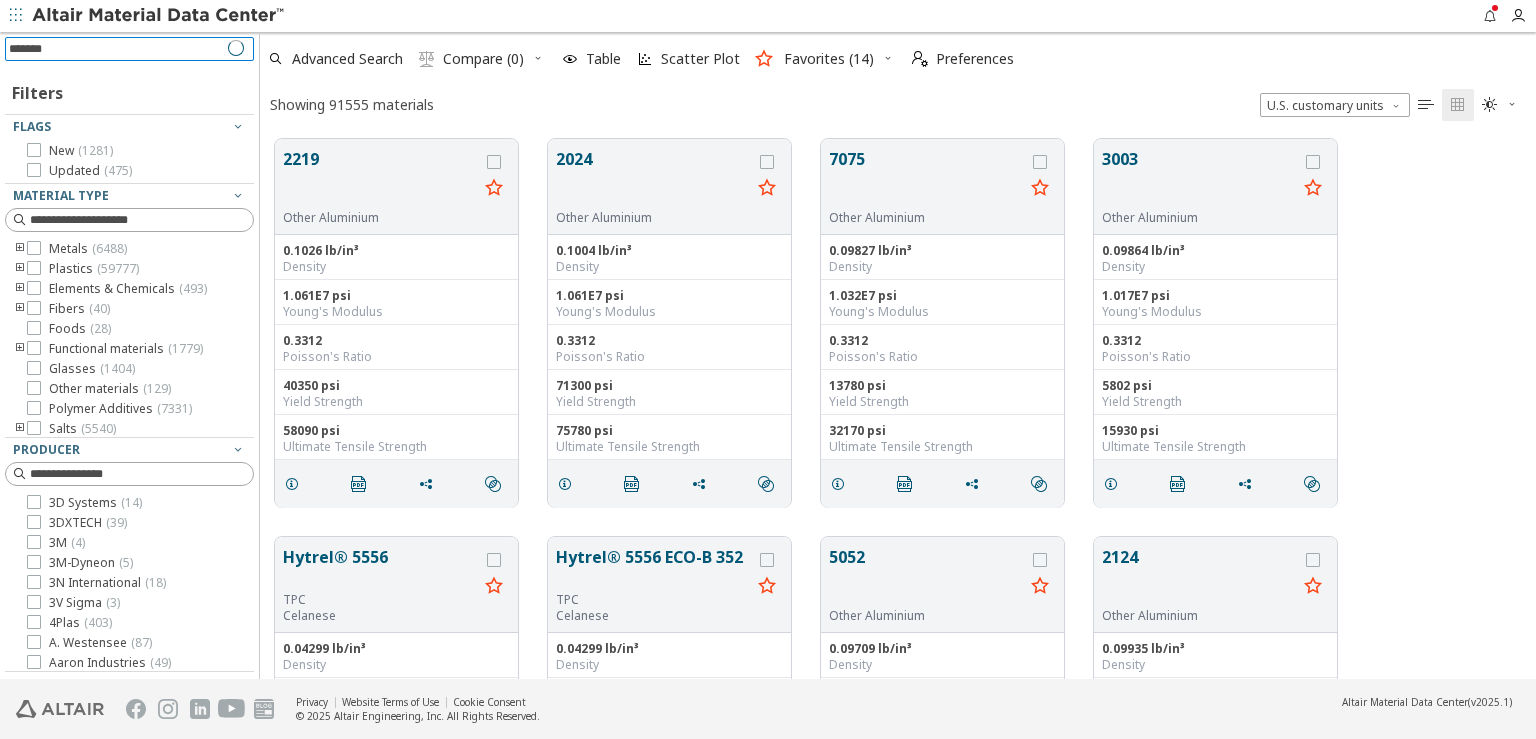 type on "*******" 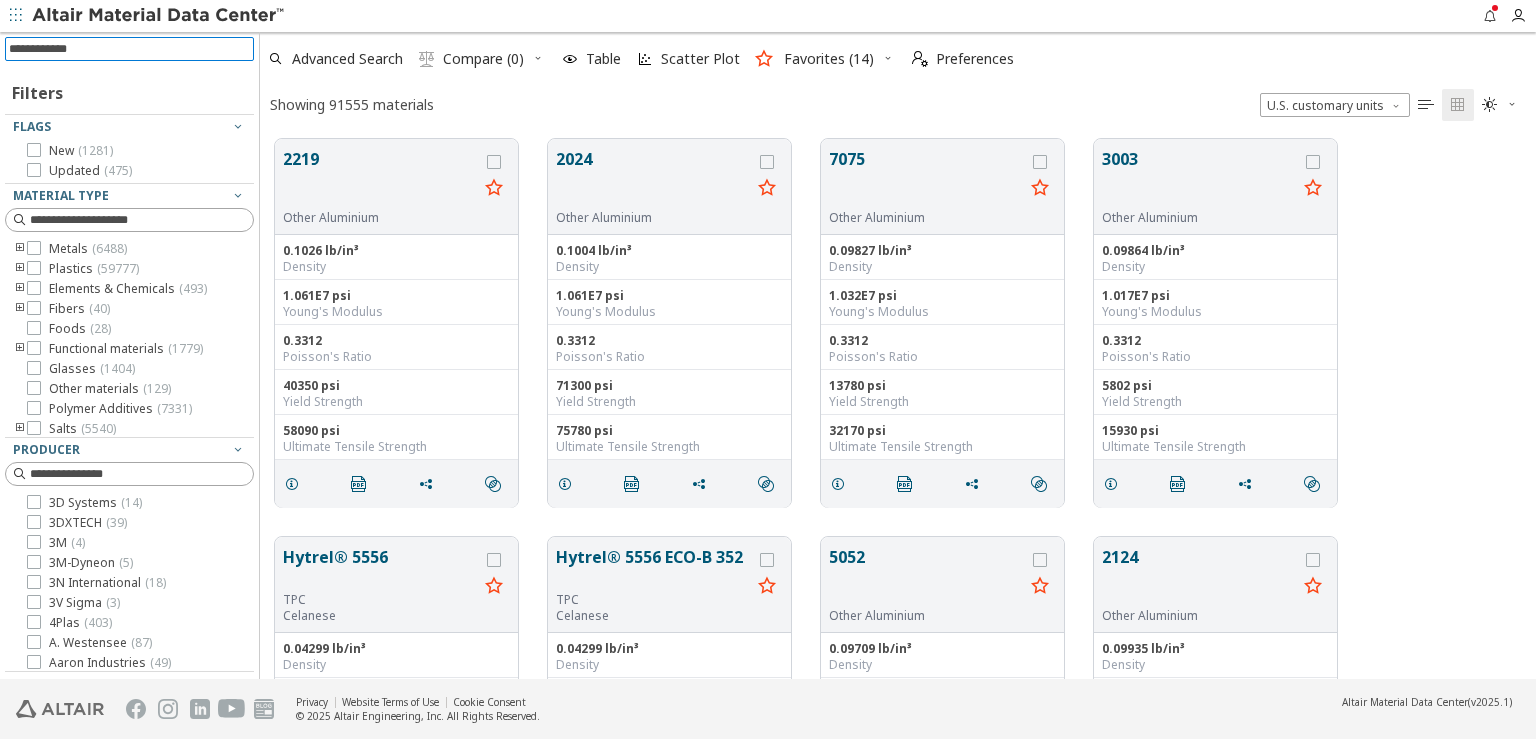click at bounding box center (131, 49) 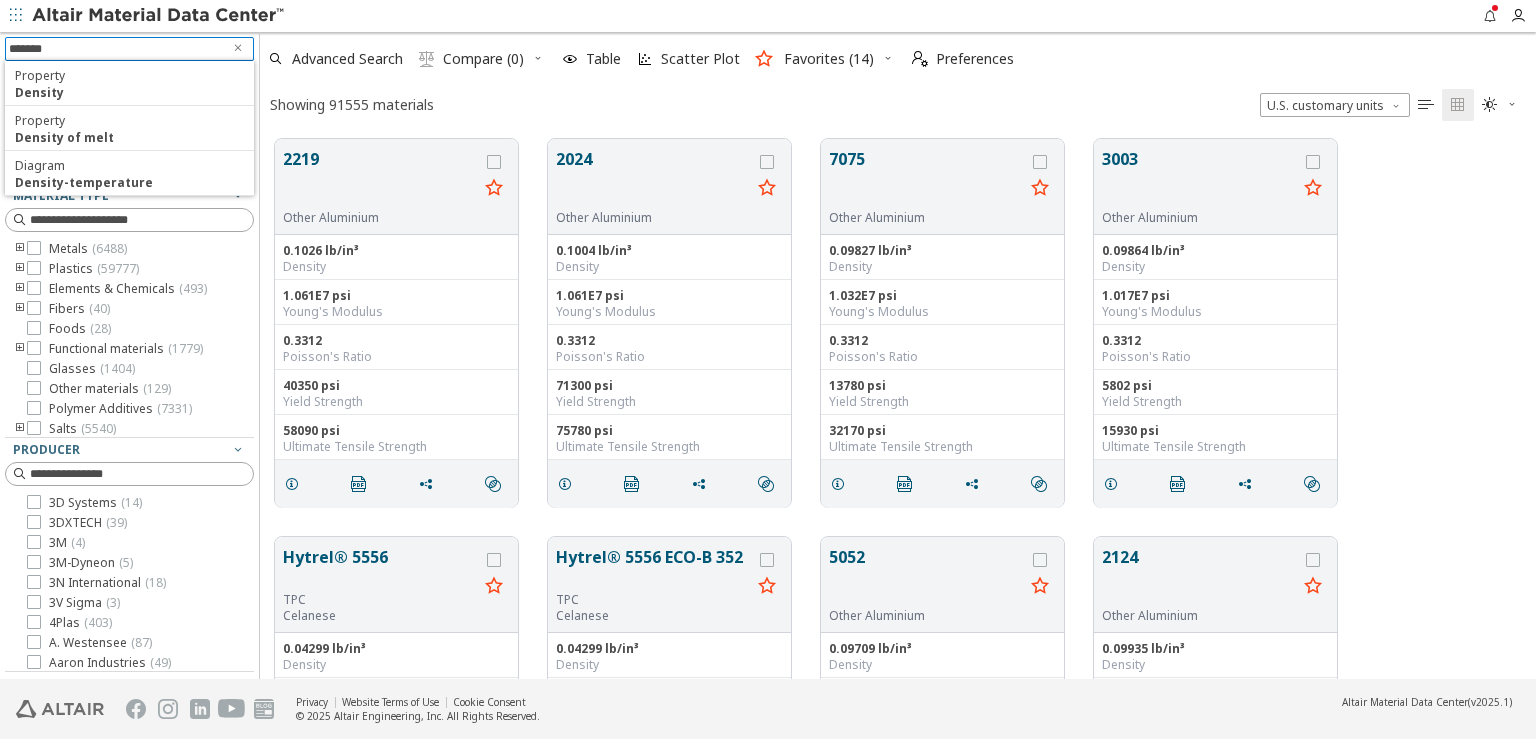 type on "*******" 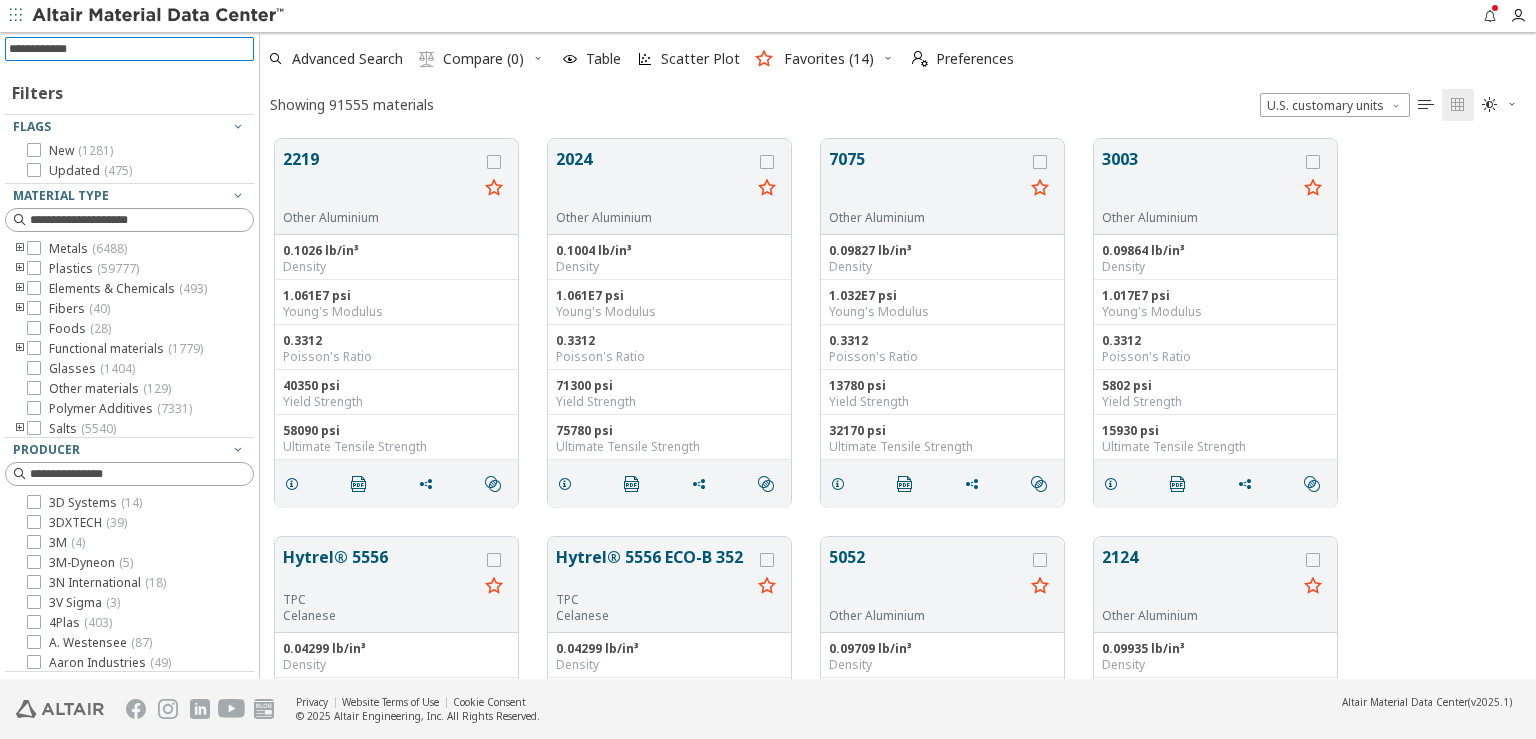 click at bounding box center (131, 49) 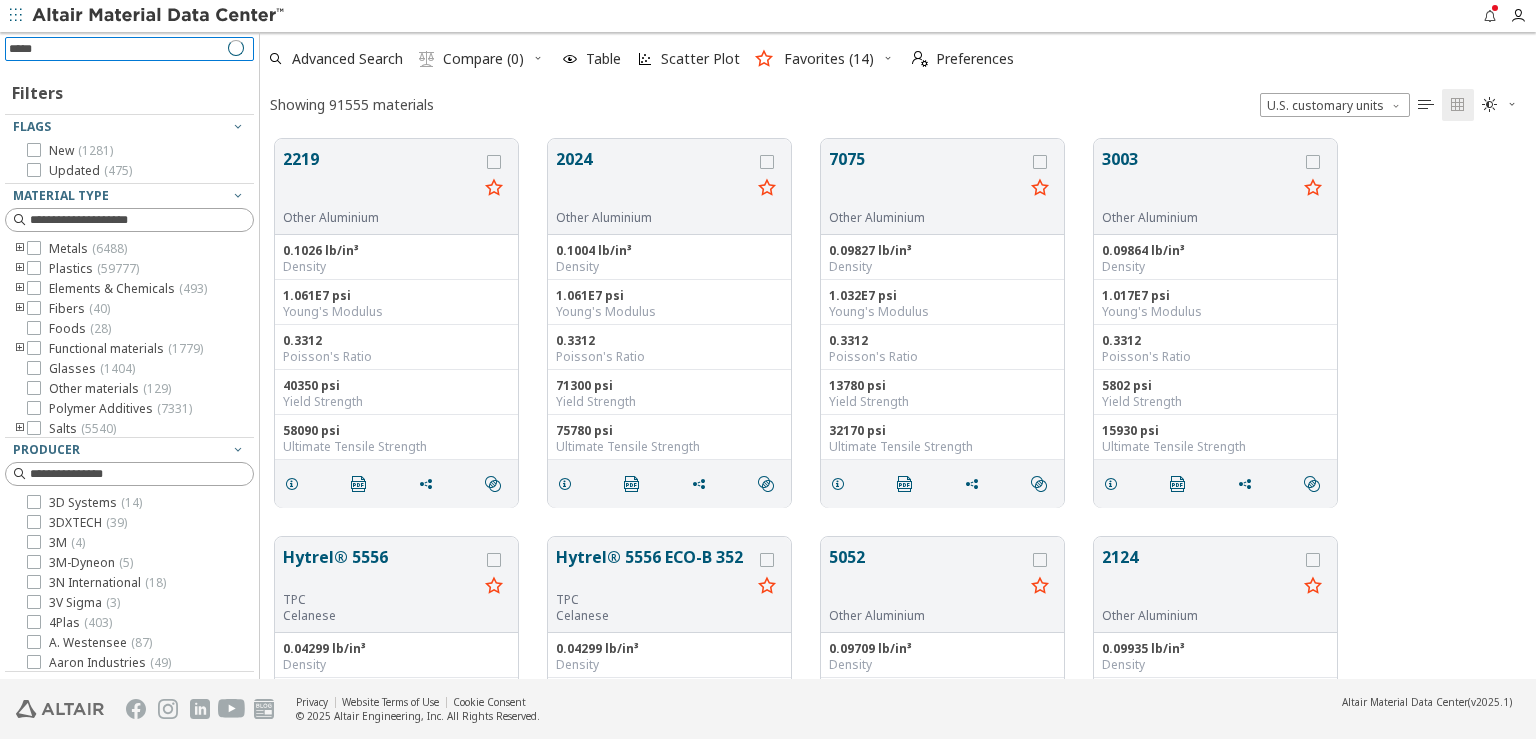 type on "******" 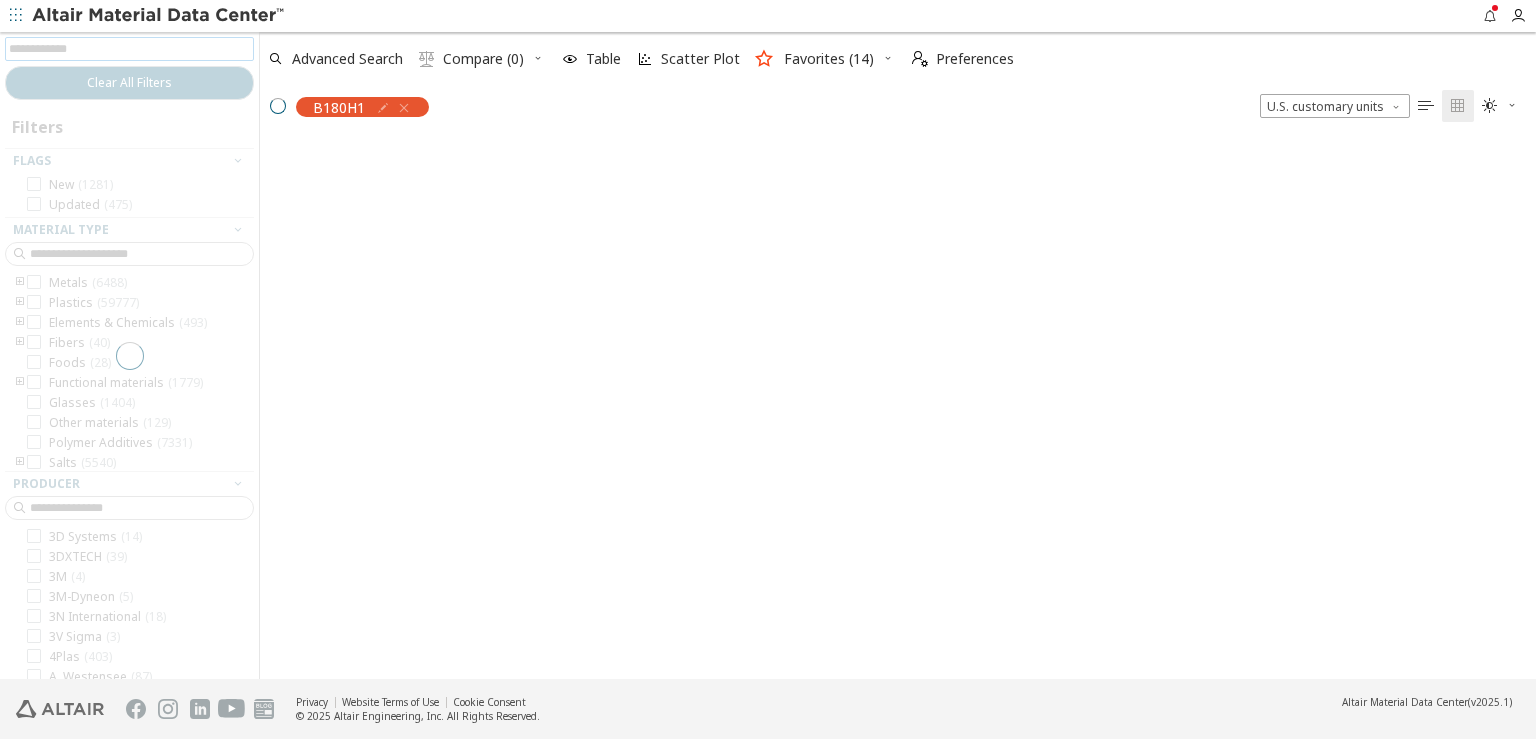 scroll, scrollTop: 536, scrollLeft: 1259, axis: both 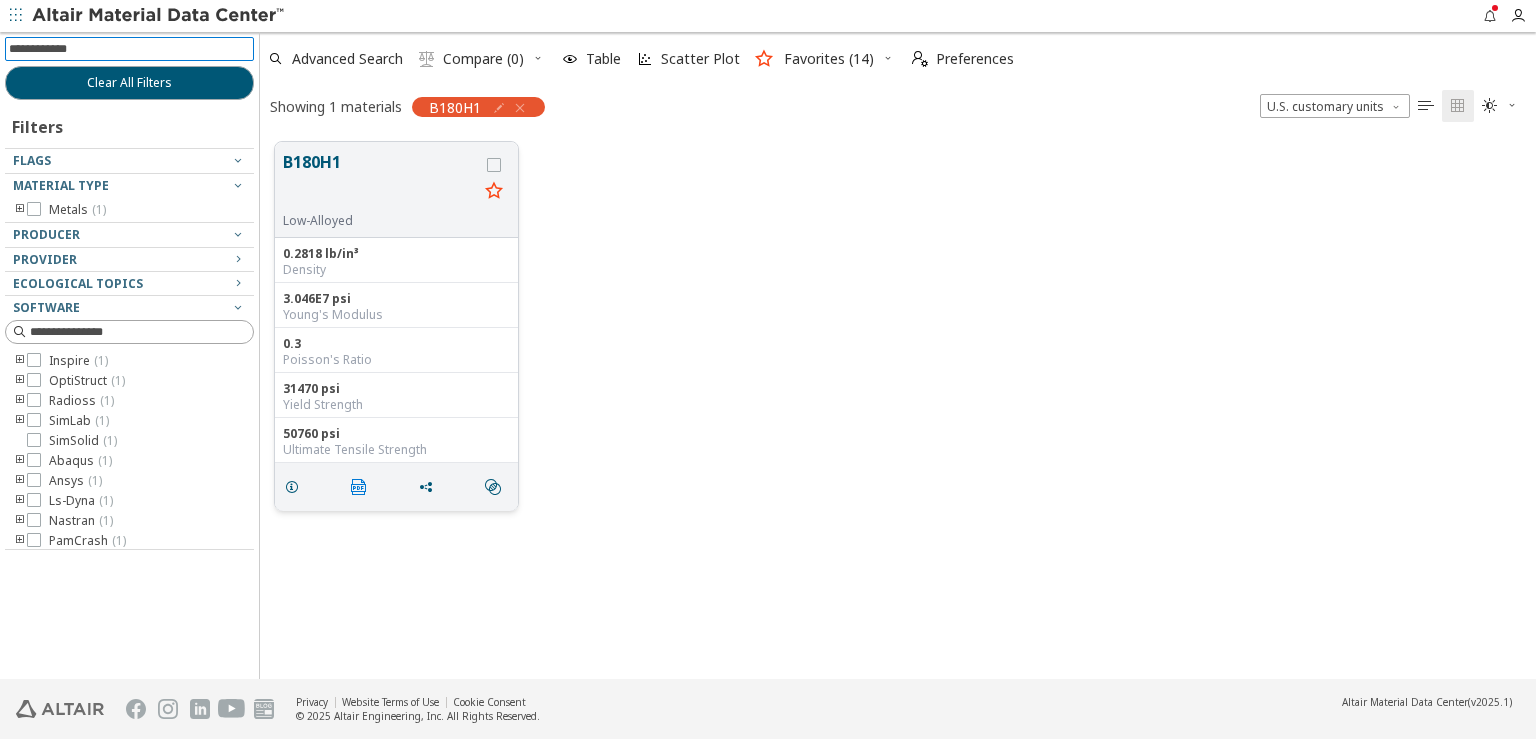 click on "" at bounding box center [359, 487] 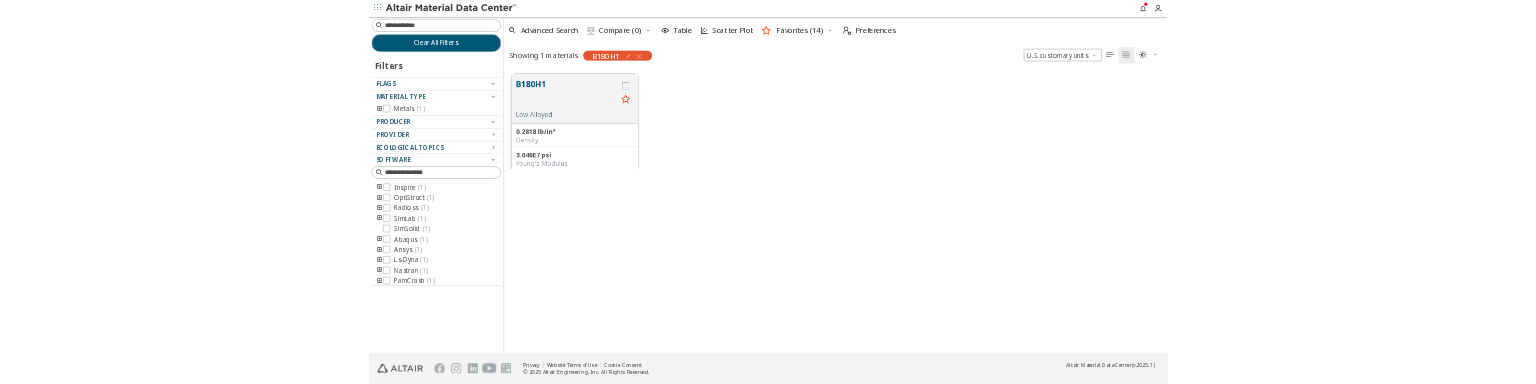 scroll, scrollTop: 181, scrollLeft: 1259, axis: both 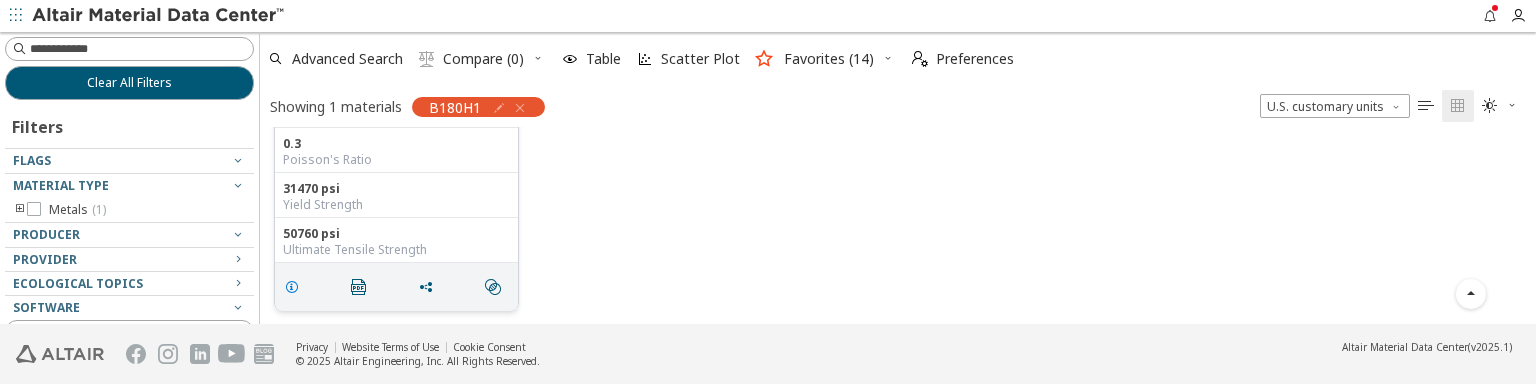 click at bounding box center [292, 287] 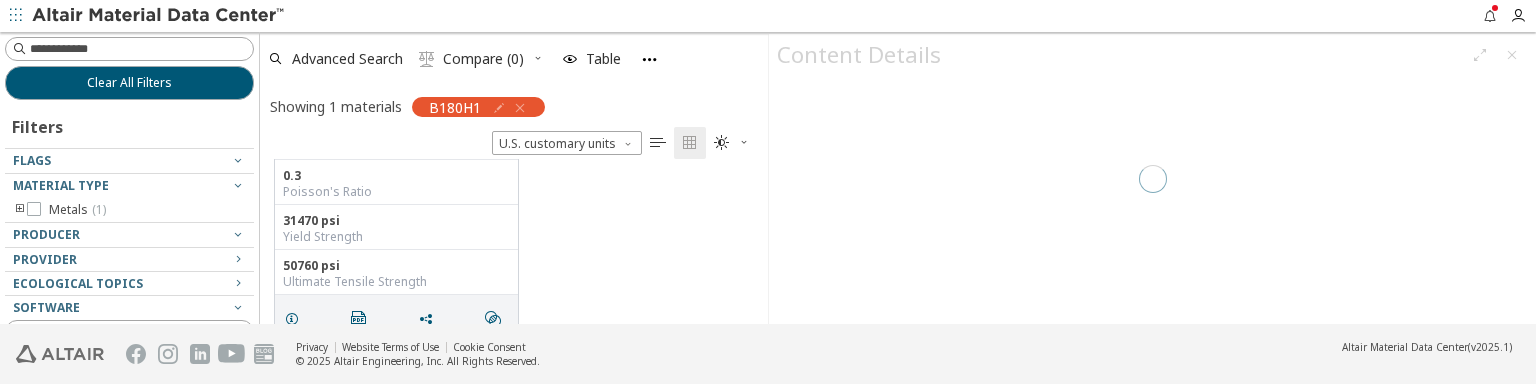 scroll, scrollTop: 201, scrollLeft: 0, axis: vertical 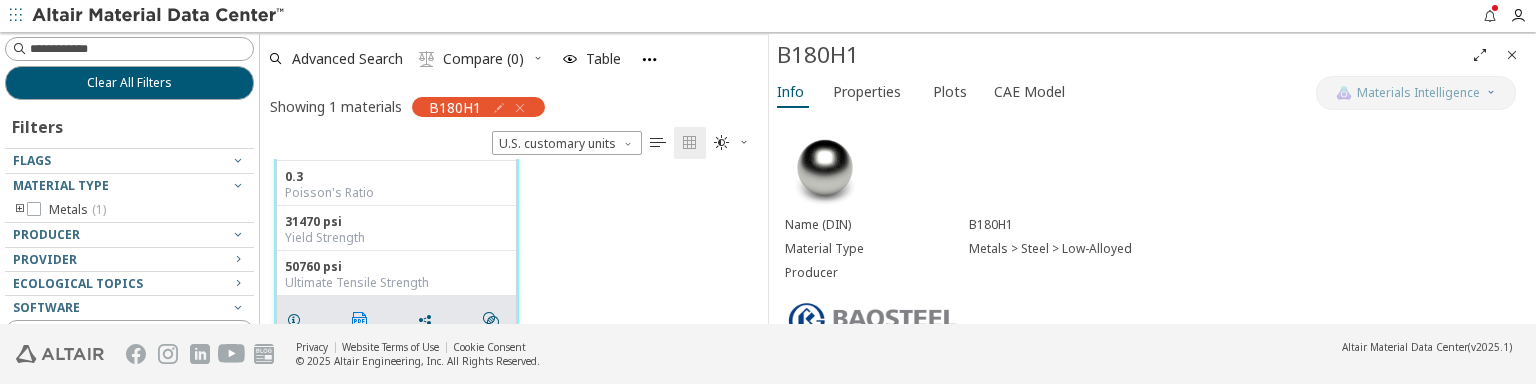 click on "" at bounding box center [360, 320] 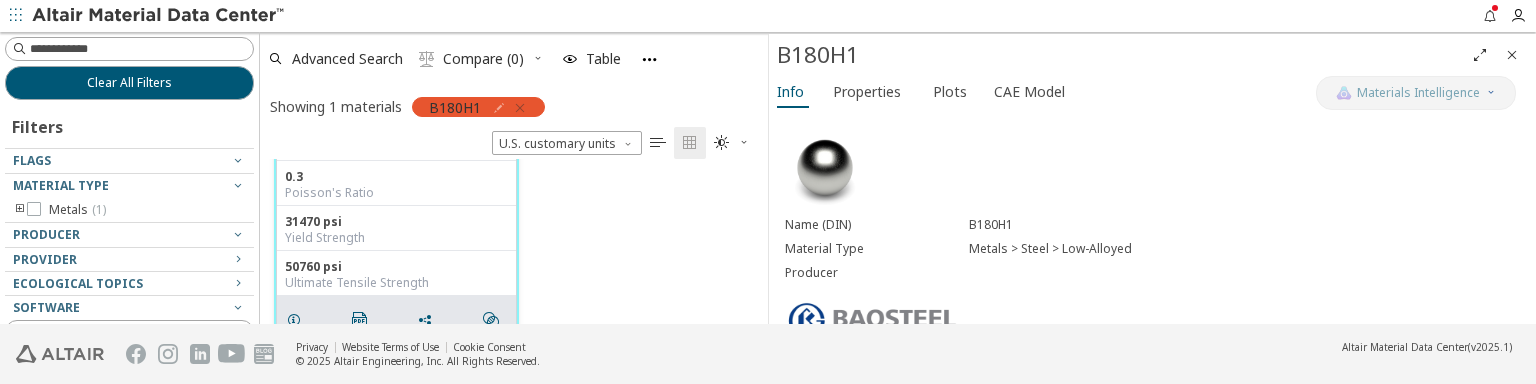 click at bounding box center (520, 108) 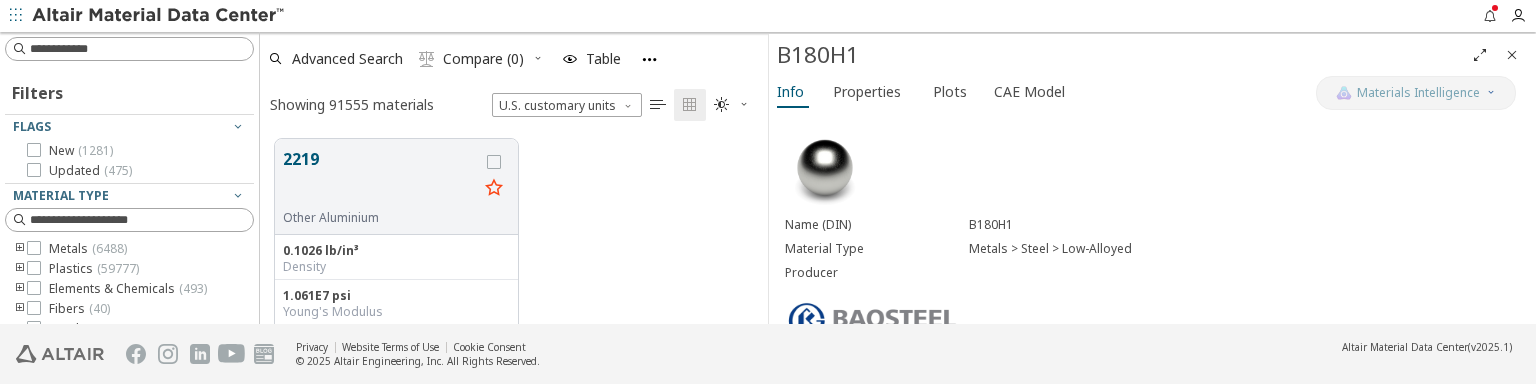 scroll, scrollTop: 184, scrollLeft: 491, axis: both 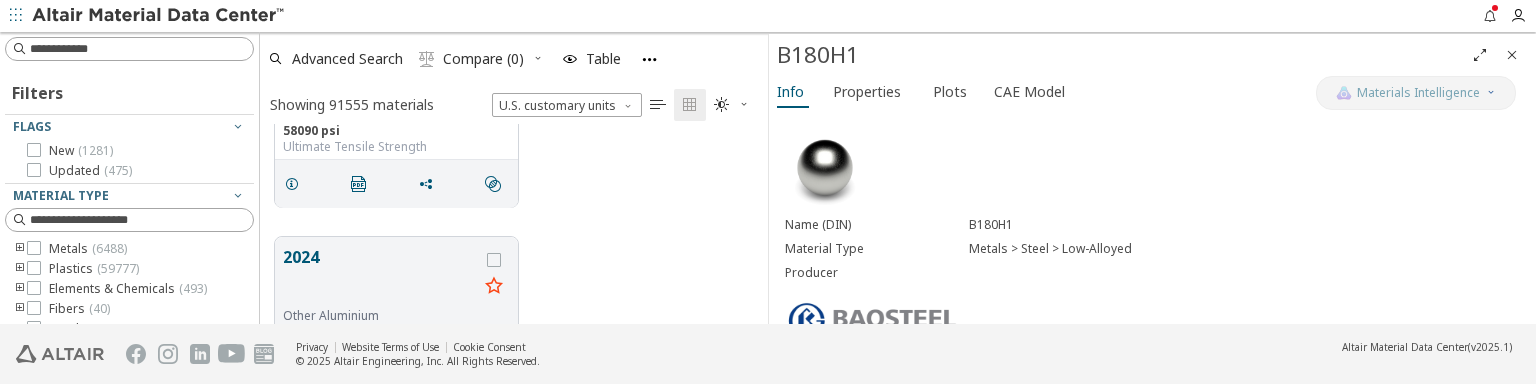click at bounding box center [1512, 55] 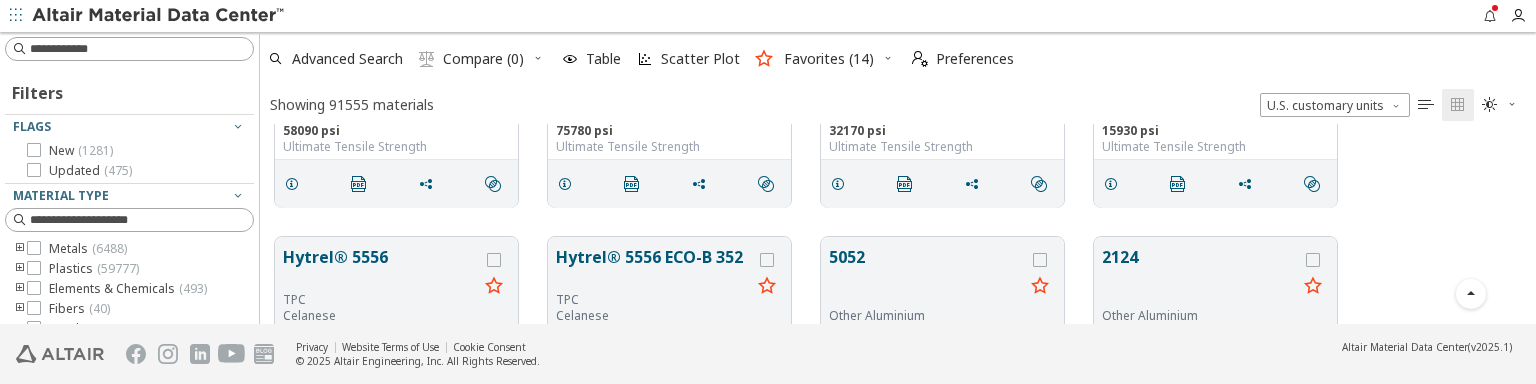 scroll, scrollTop: 18, scrollLeft: 17, axis: both 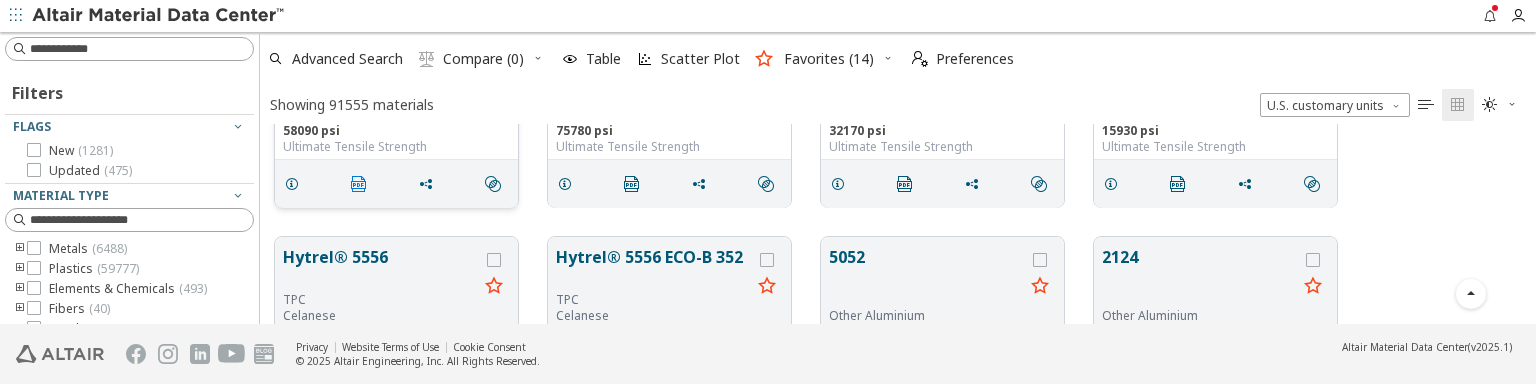 click on "" at bounding box center (363, 184) 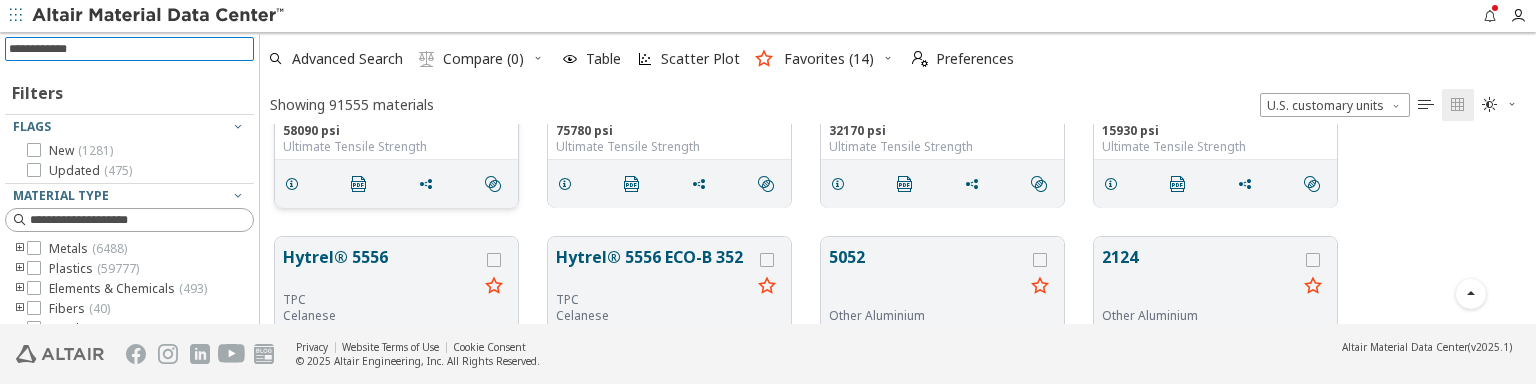 click at bounding box center (131, 49) 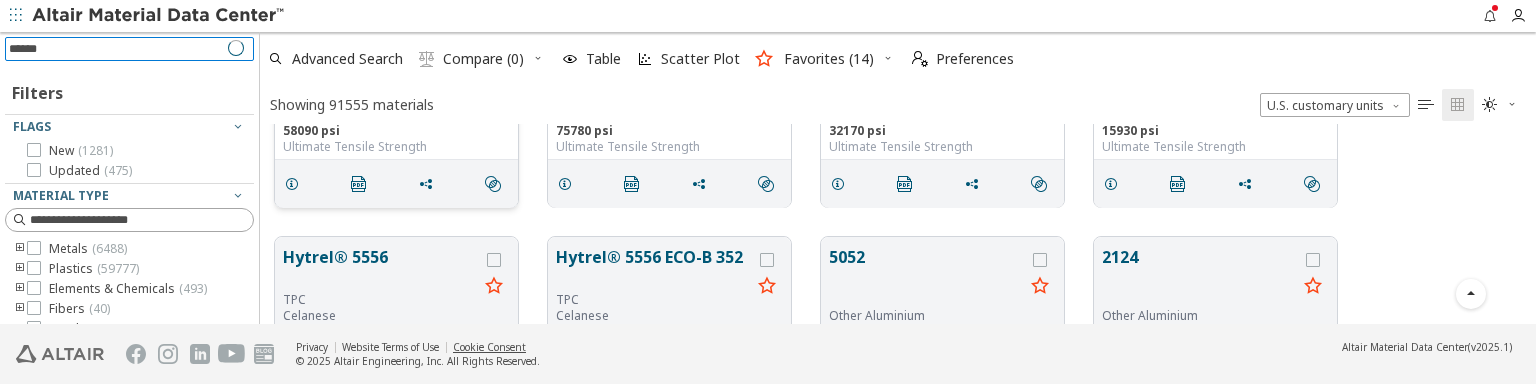 type on "******" 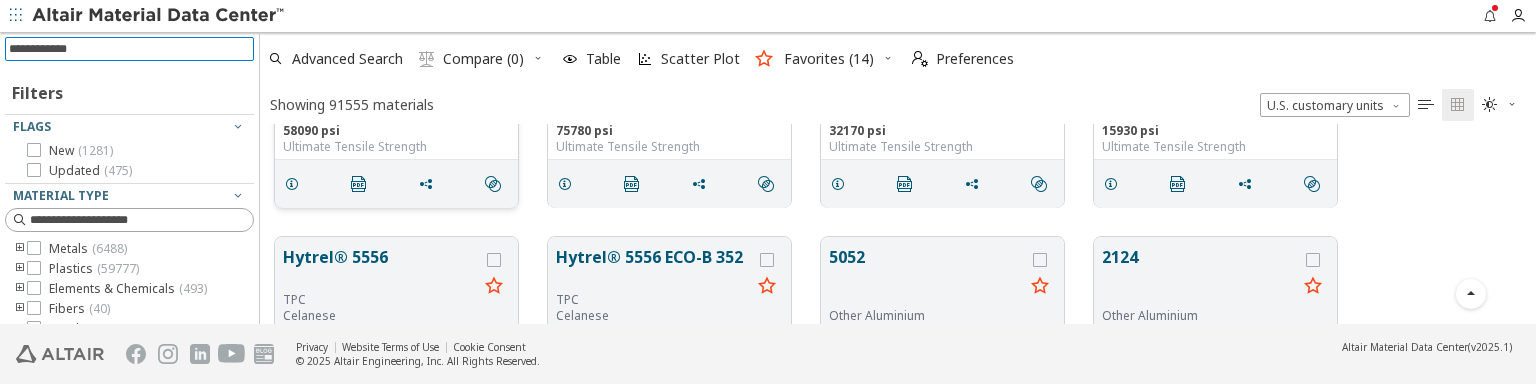 click at bounding box center [131, 49] 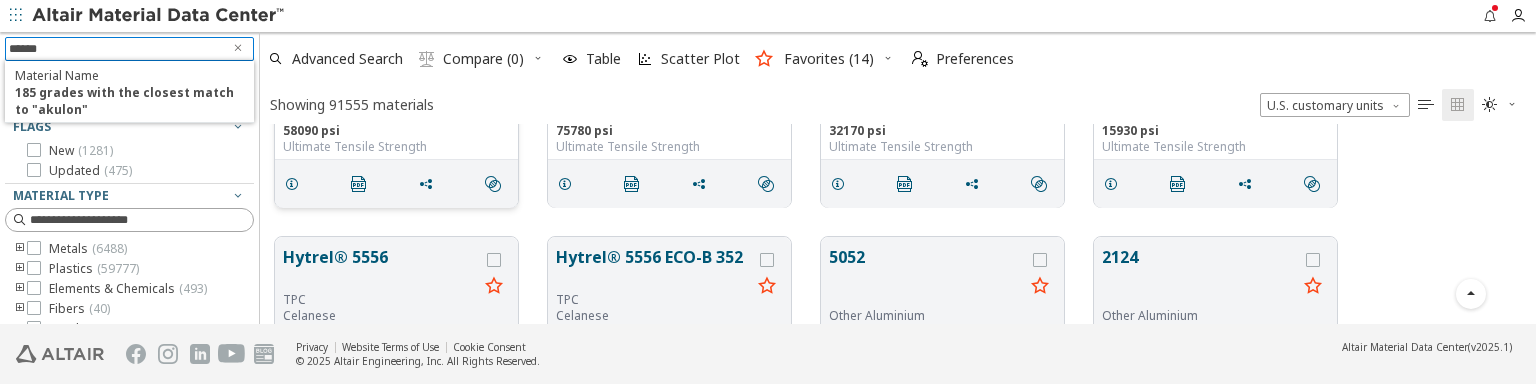 type on "******" 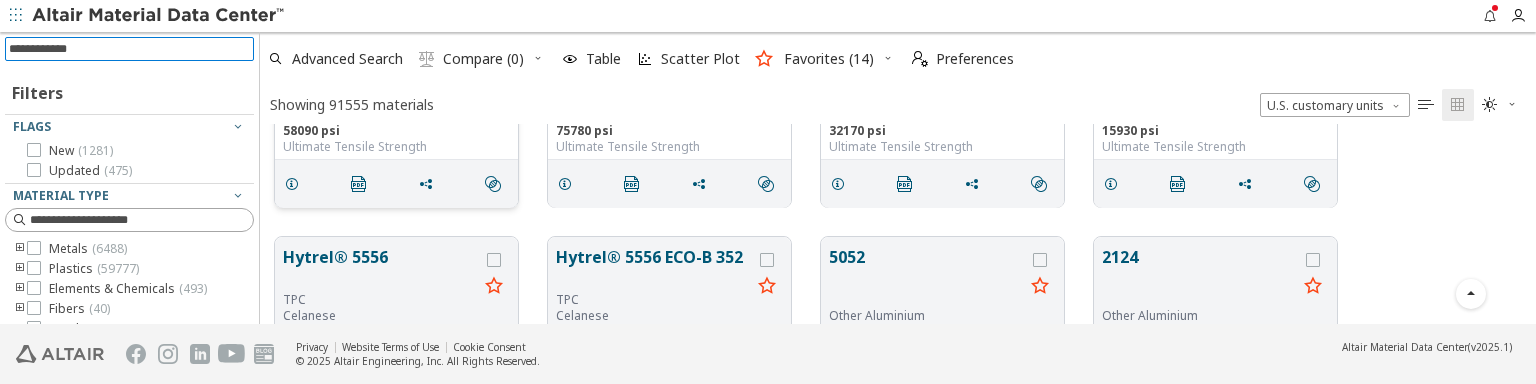 click at bounding box center (131, 49) 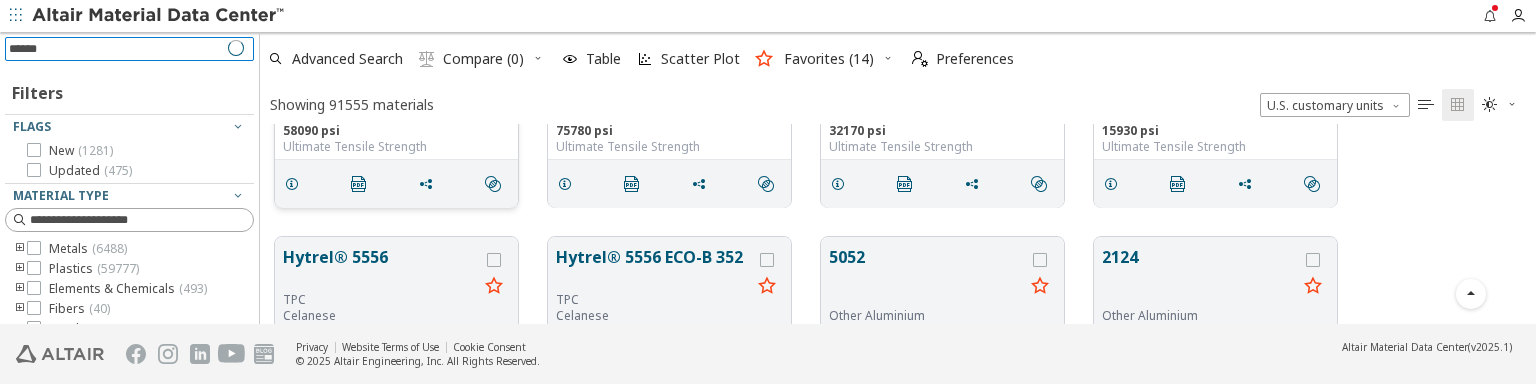 type on "******" 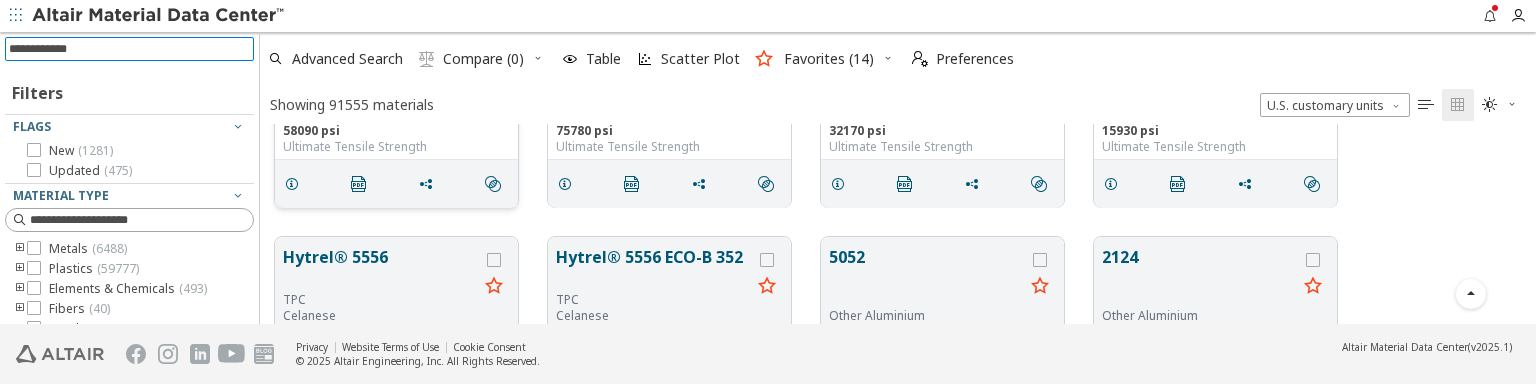 click at bounding box center (131, 49) 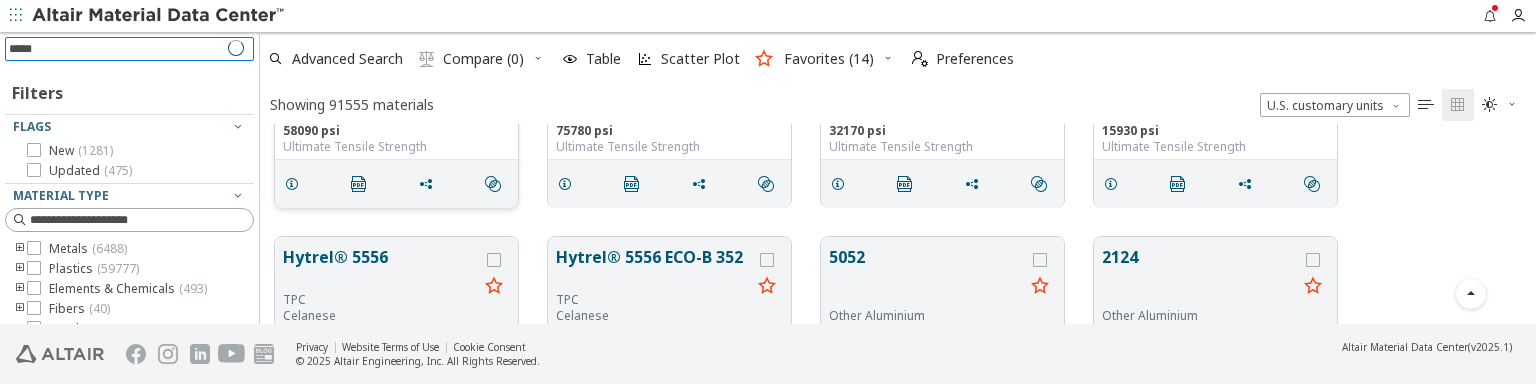 type on "*****" 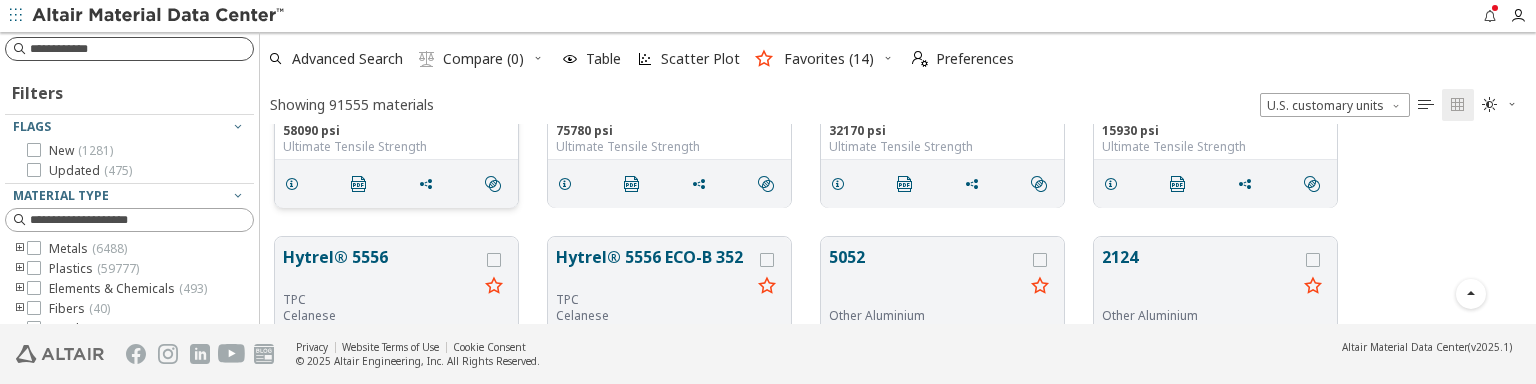 click at bounding box center (141, 49) 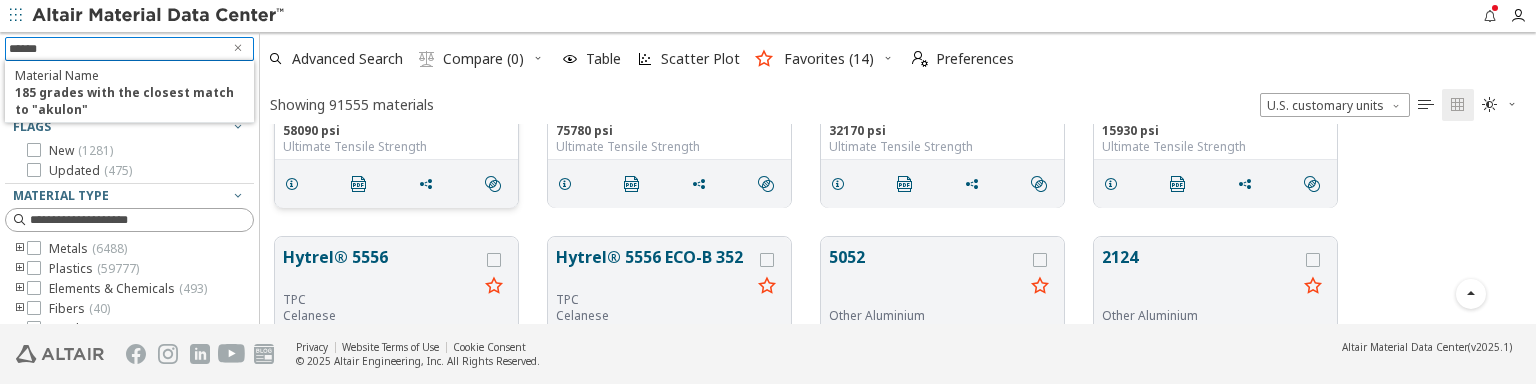 type on "******" 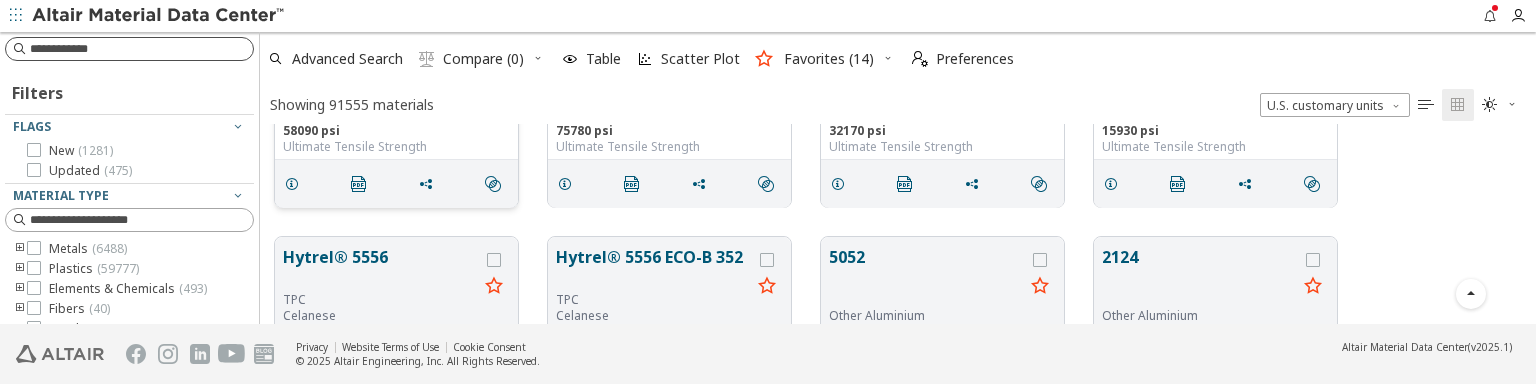 click at bounding box center (141, 49) 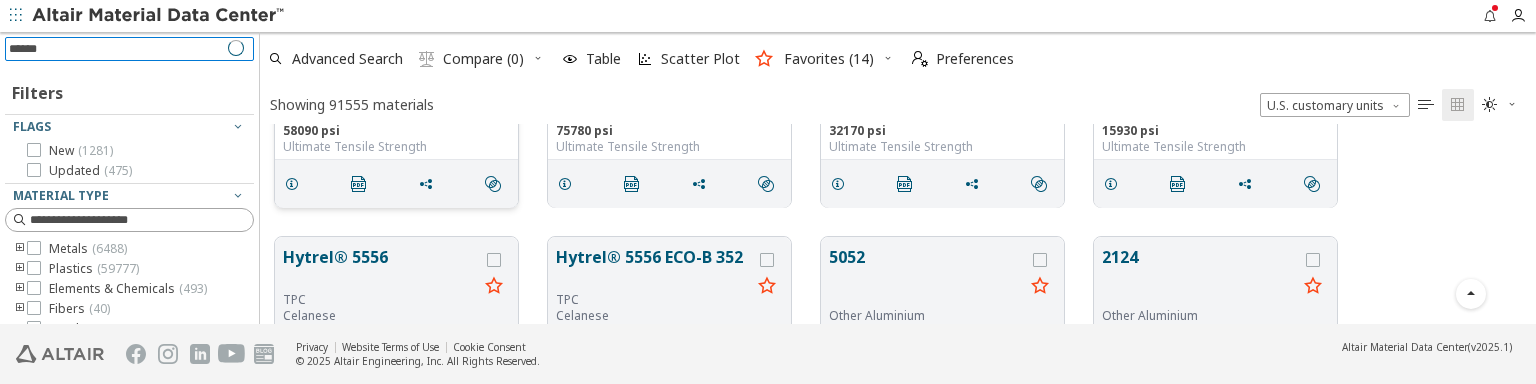type on "******" 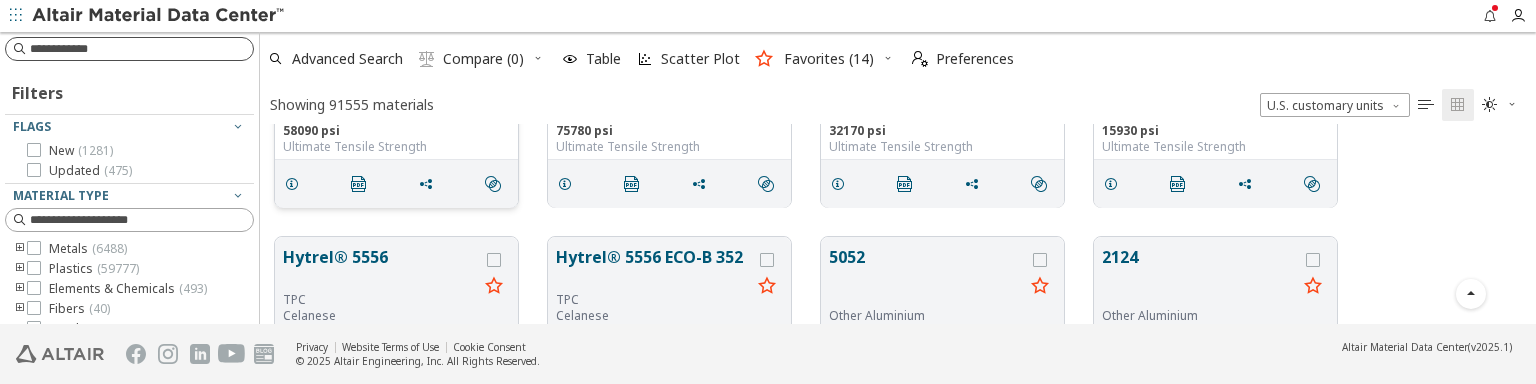click at bounding box center (141, 49) 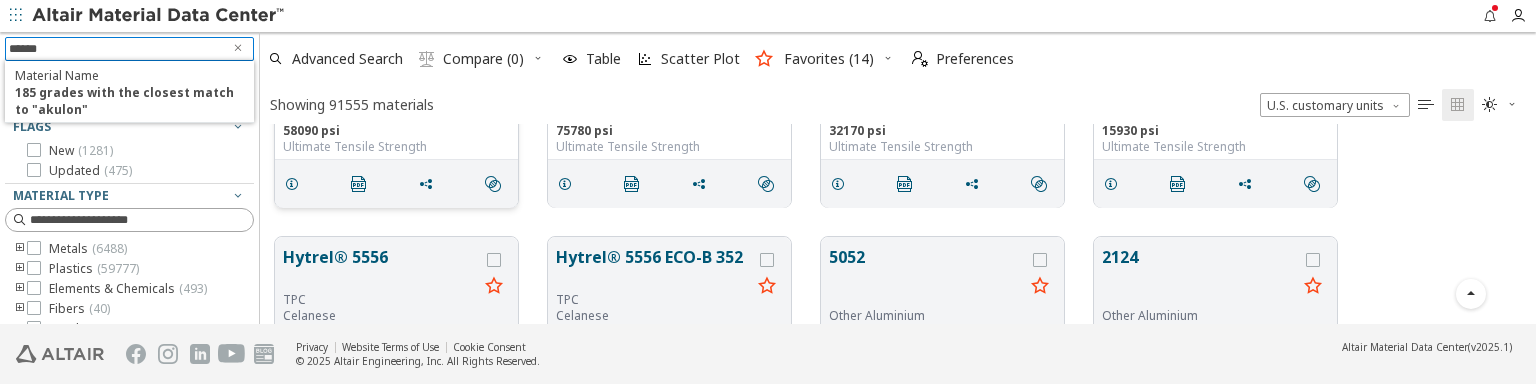 type on "******" 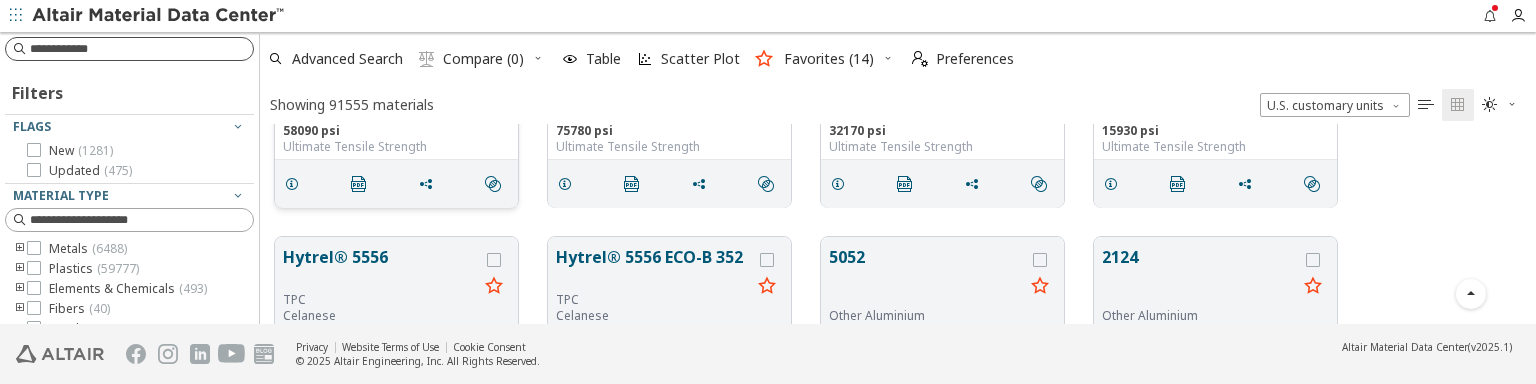 click at bounding box center [141, 49] 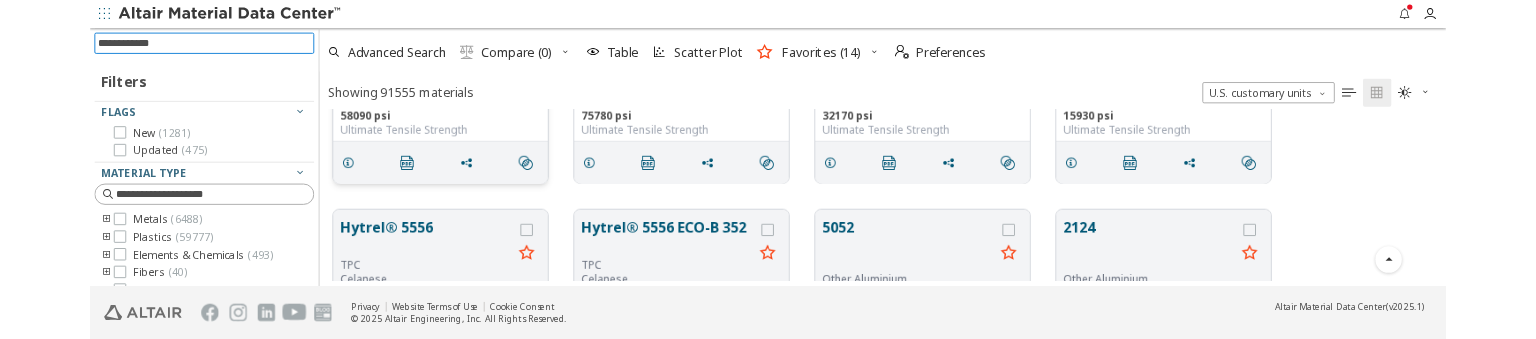 scroll, scrollTop: 139, scrollLeft: 1259, axis: both 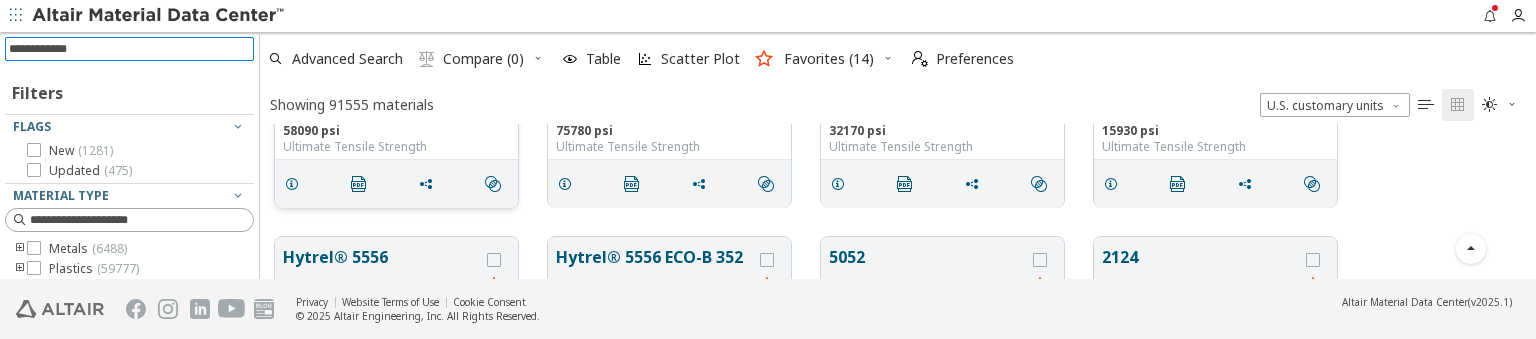 click at bounding box center (131, 49) 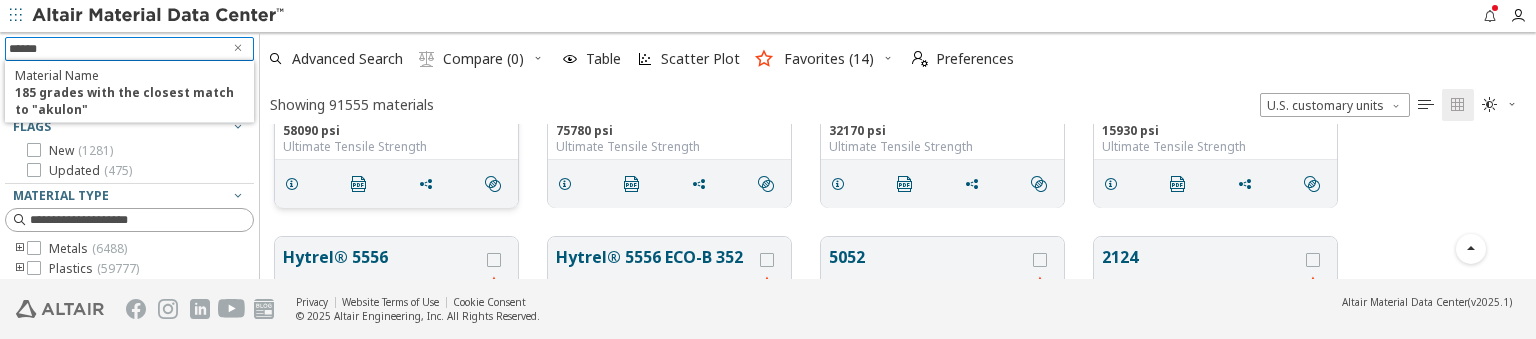 type on "******" 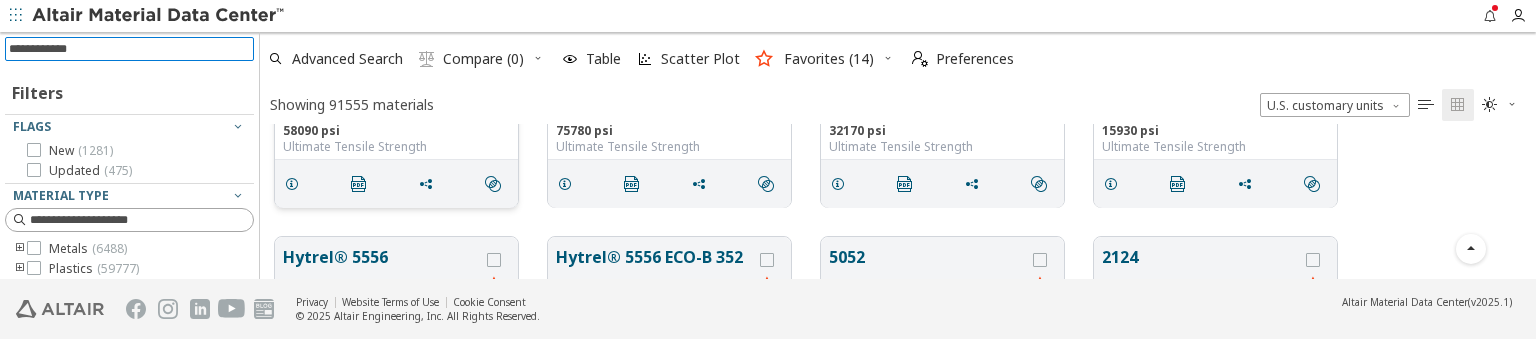 click at bounding box center (131, 49) 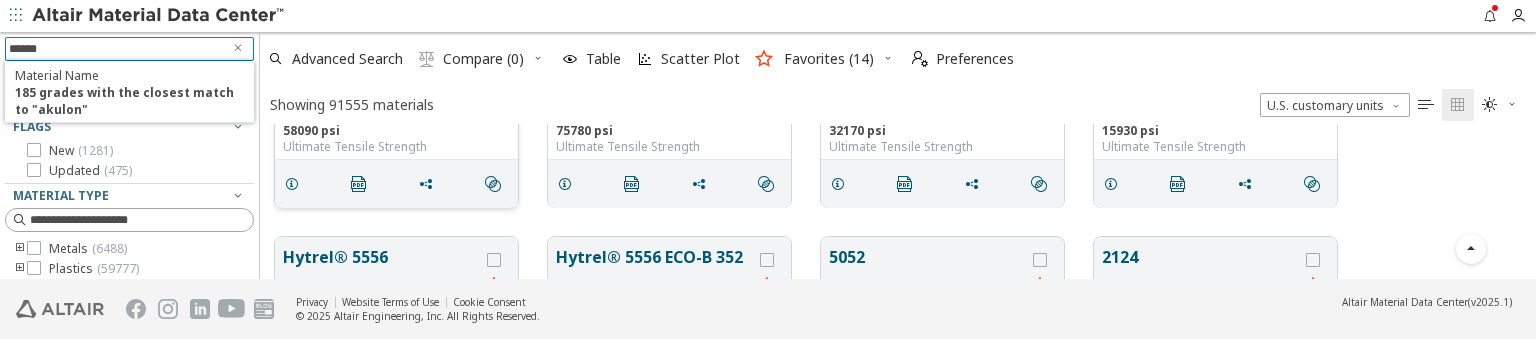 type on "******" 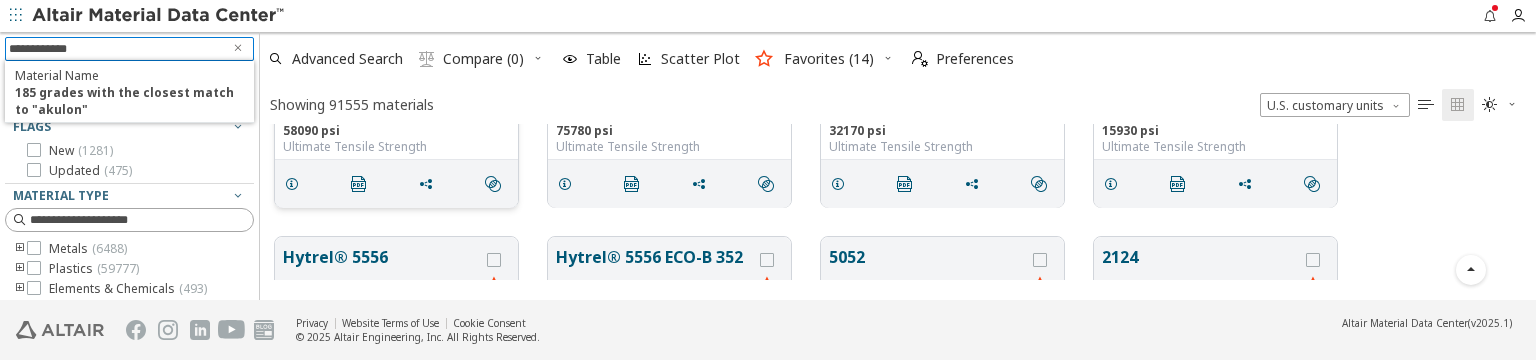 scroll, scrollTop: 4, scrollLeft: 17, axis: both 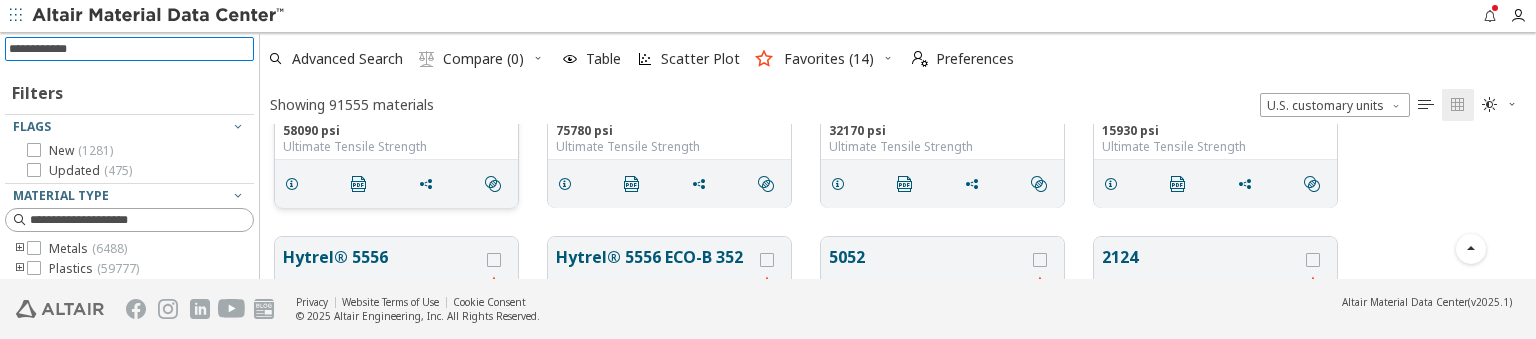 click at bounding box center (131, 49) 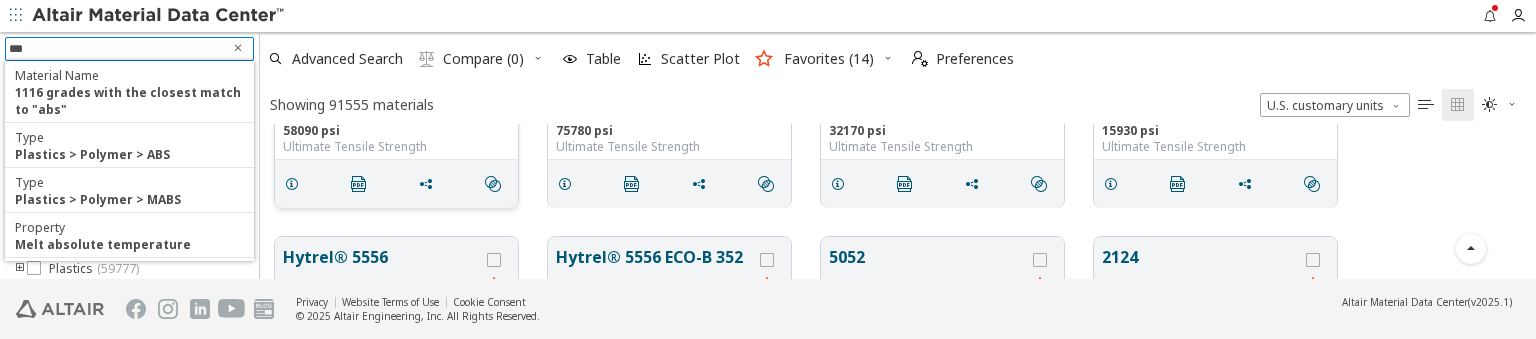 type on "***" 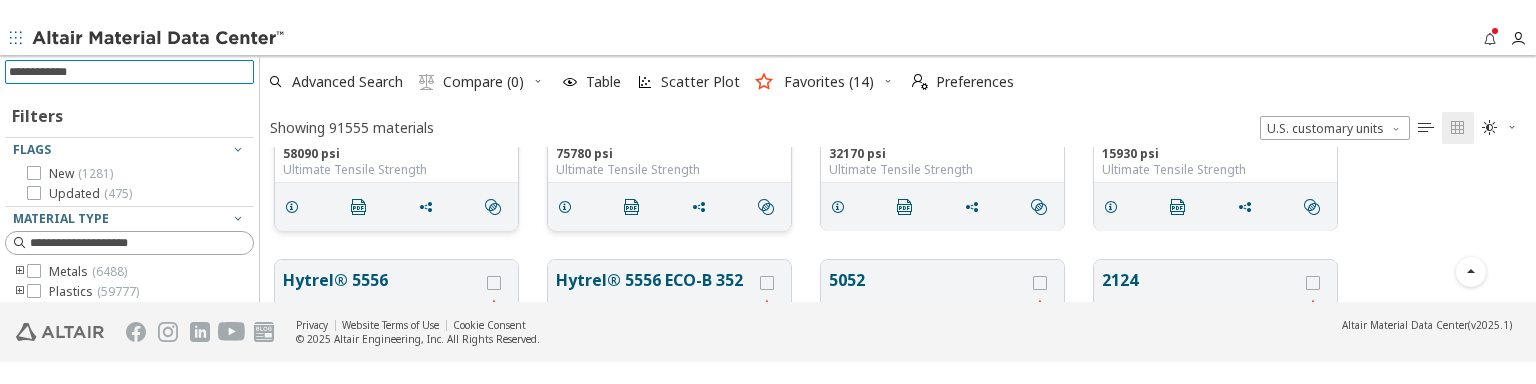scroll, scrollTop: 18, scrollLeft: 17, axis: both 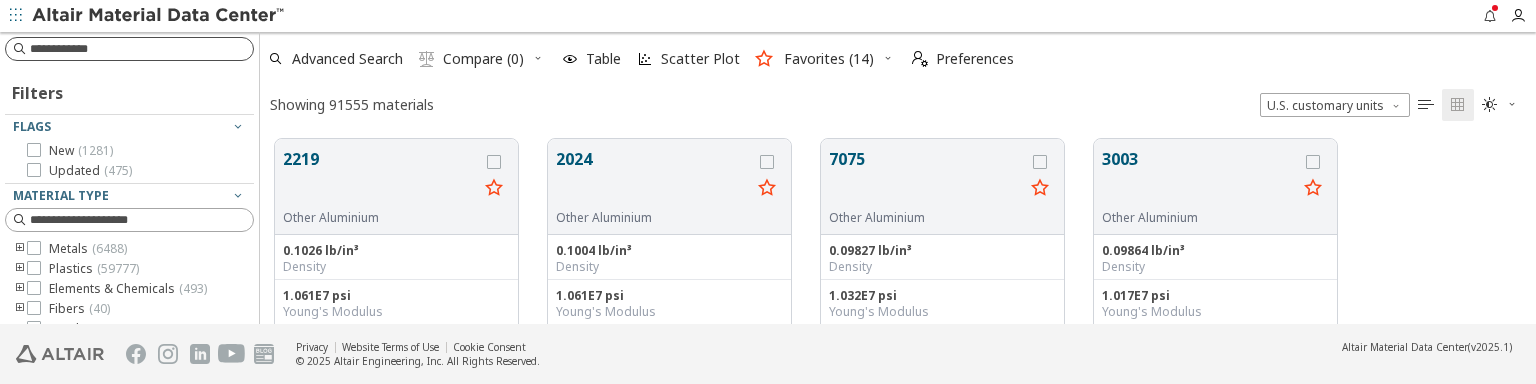click at bounding box center (141, 49) 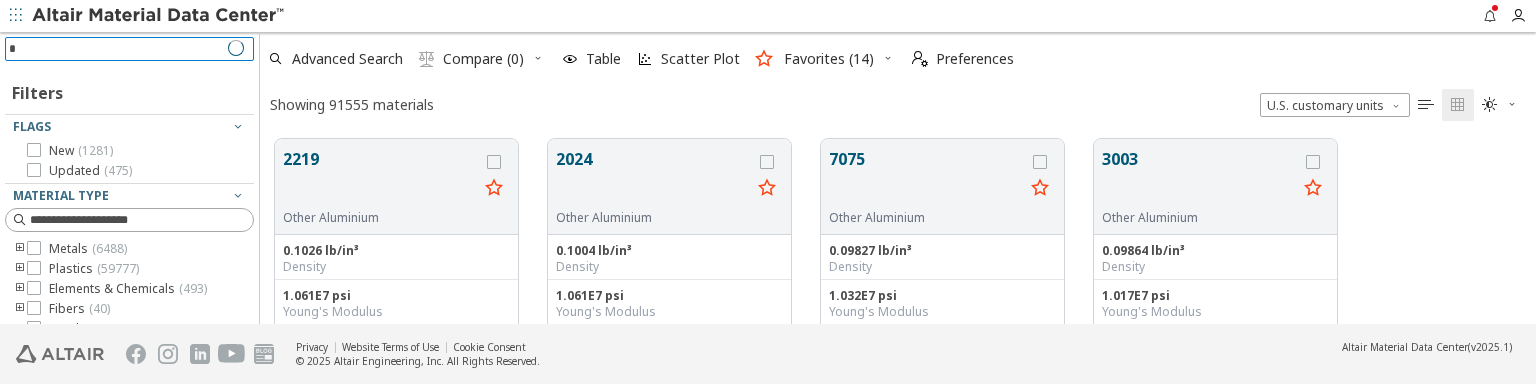 type on "*" 